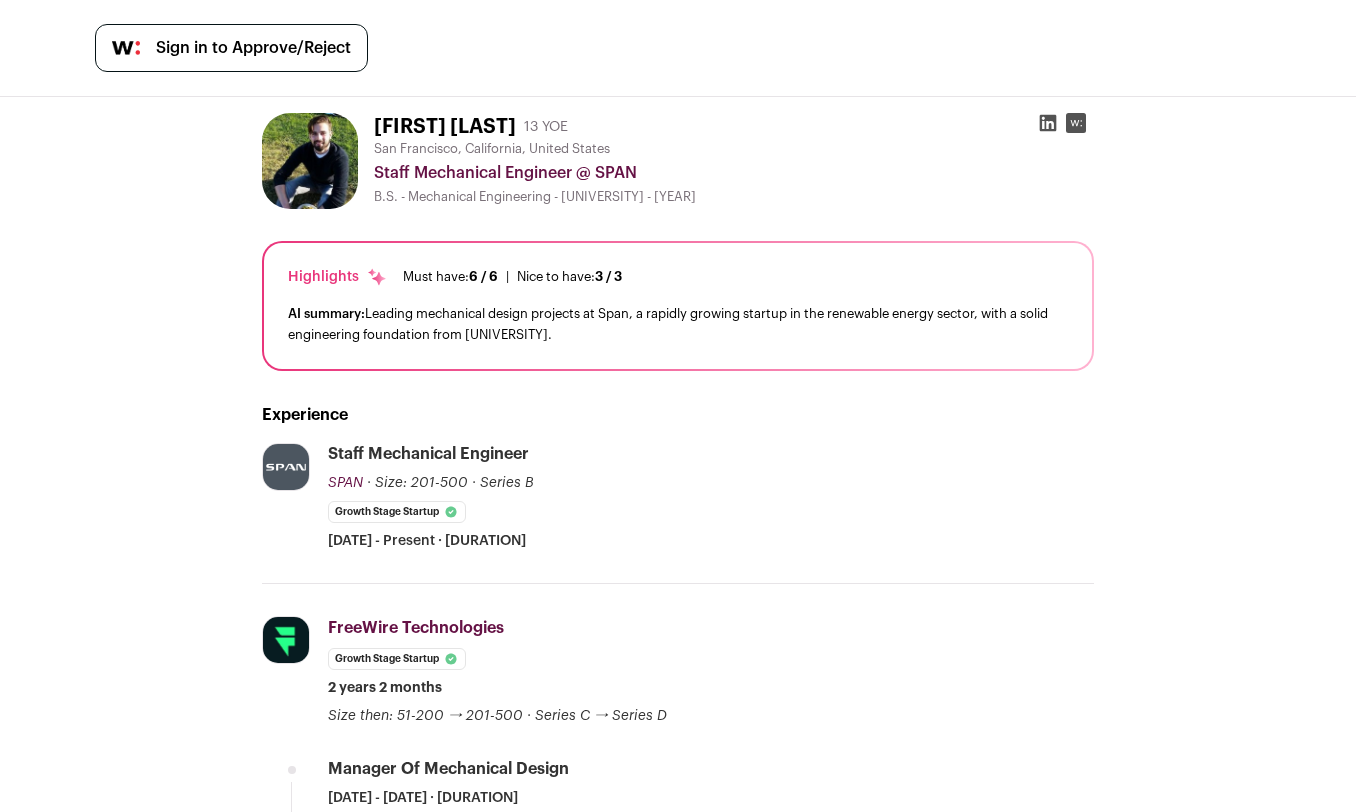 scroll, scrollTop: 0, scrollLeft: 0, axis: both 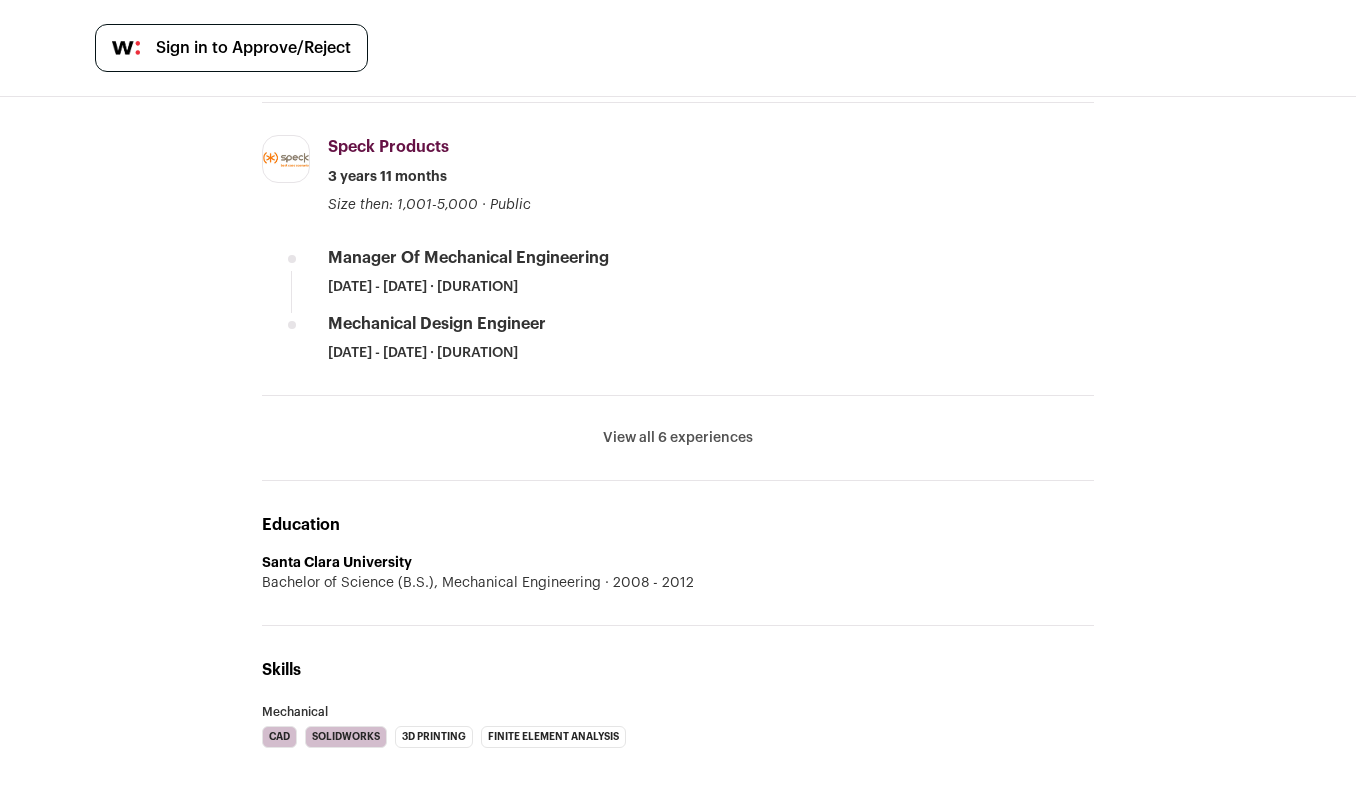 click on "View all 6 experiences
View less" at bounding box center [678, 438] 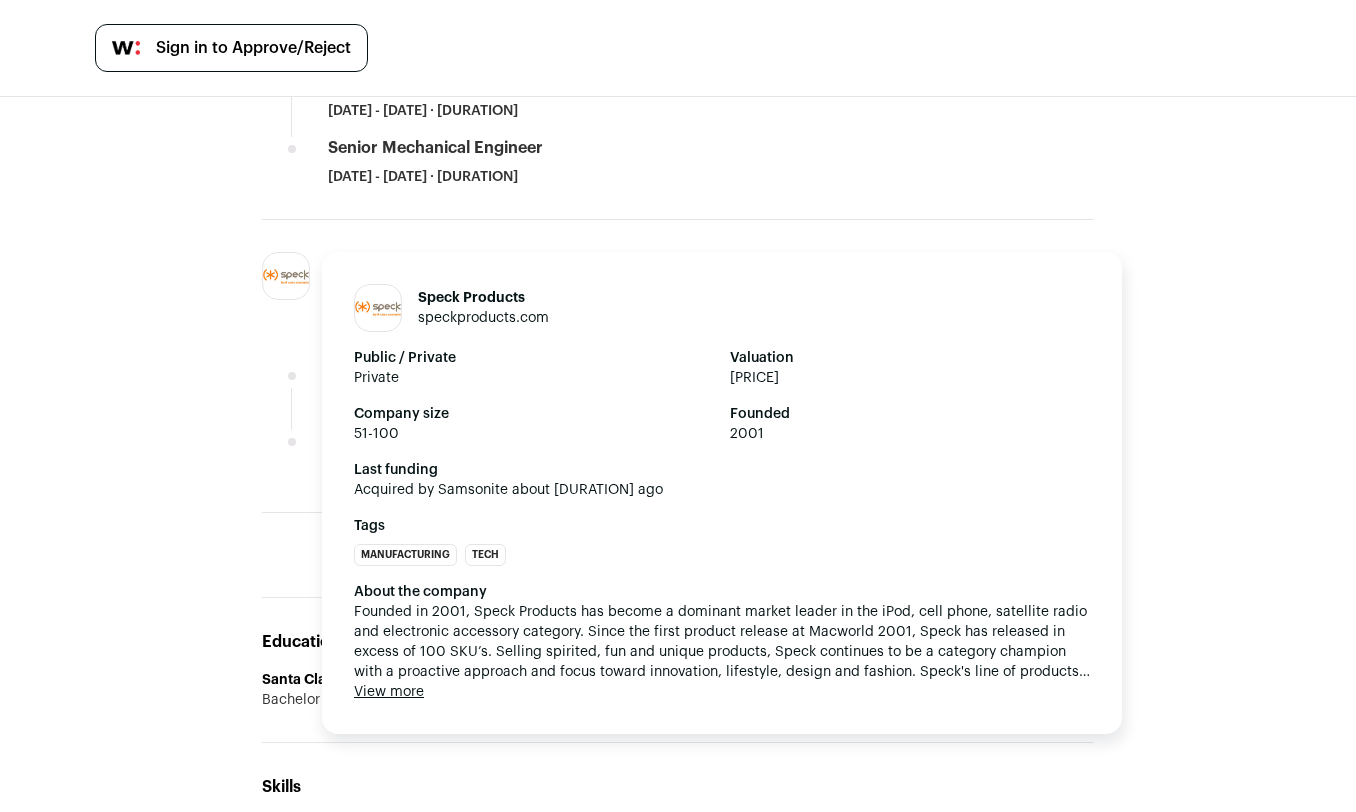 scroll, scrollTop: 754, scrollLeft: 0, axis: vertical 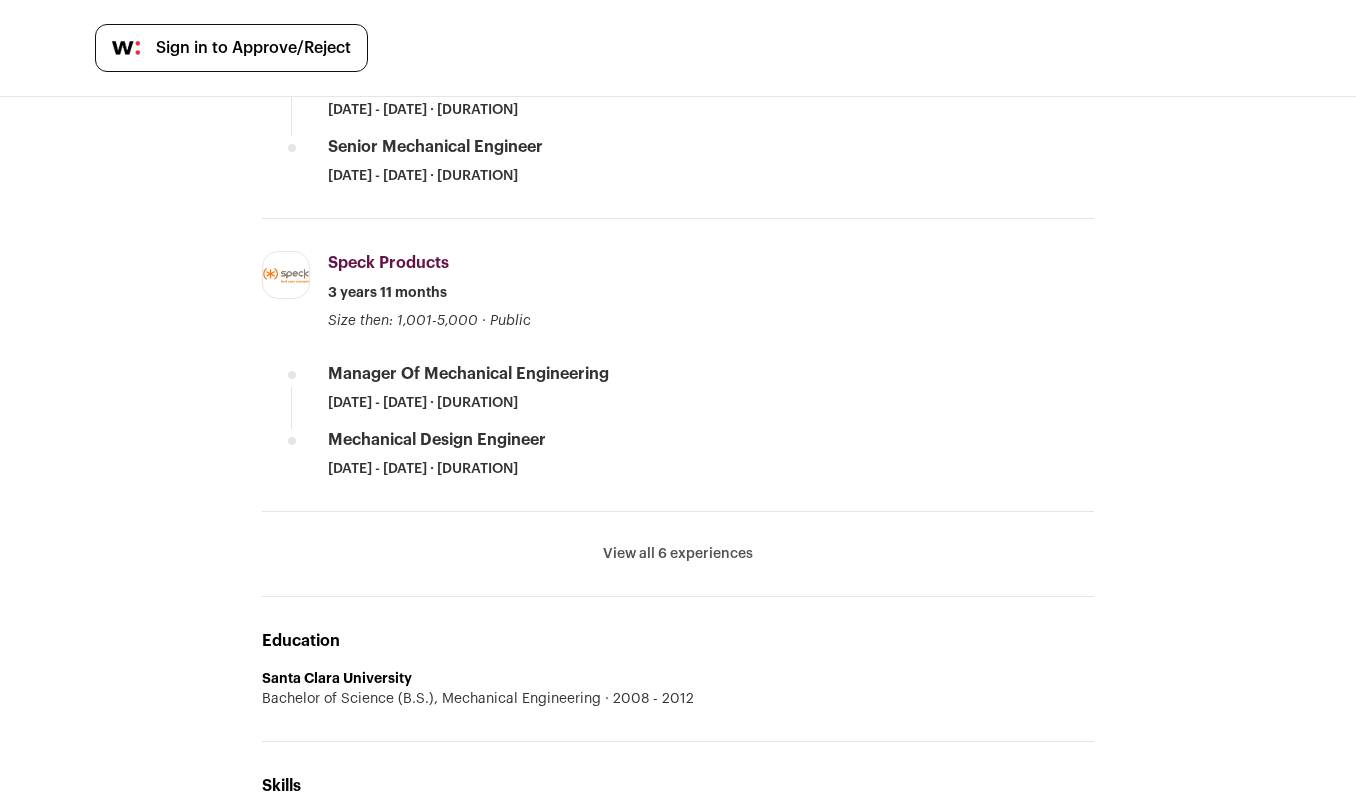 click on "View all 6 experiences" at bounding box center [678, 554] 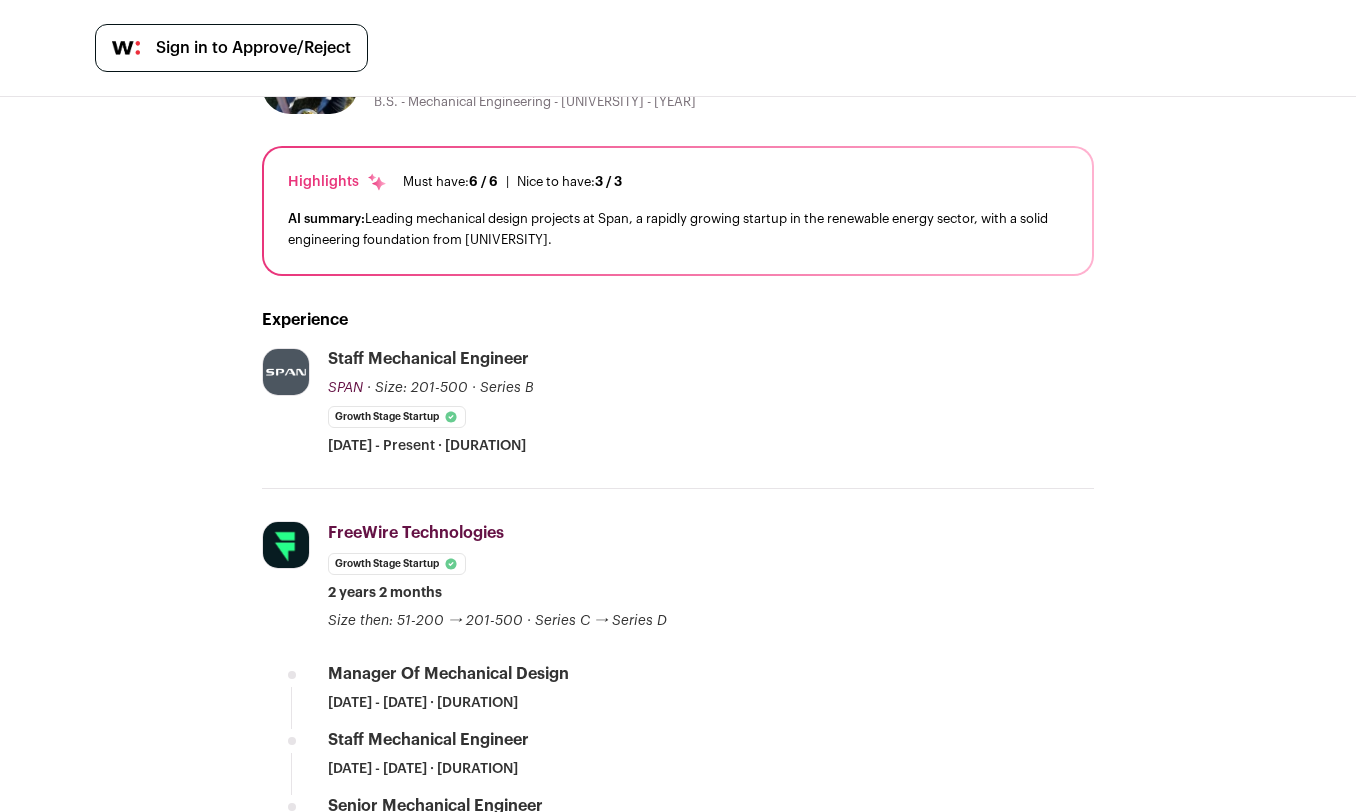 scroll, scrollTop: 0, scrollLeft: 0, axis: both 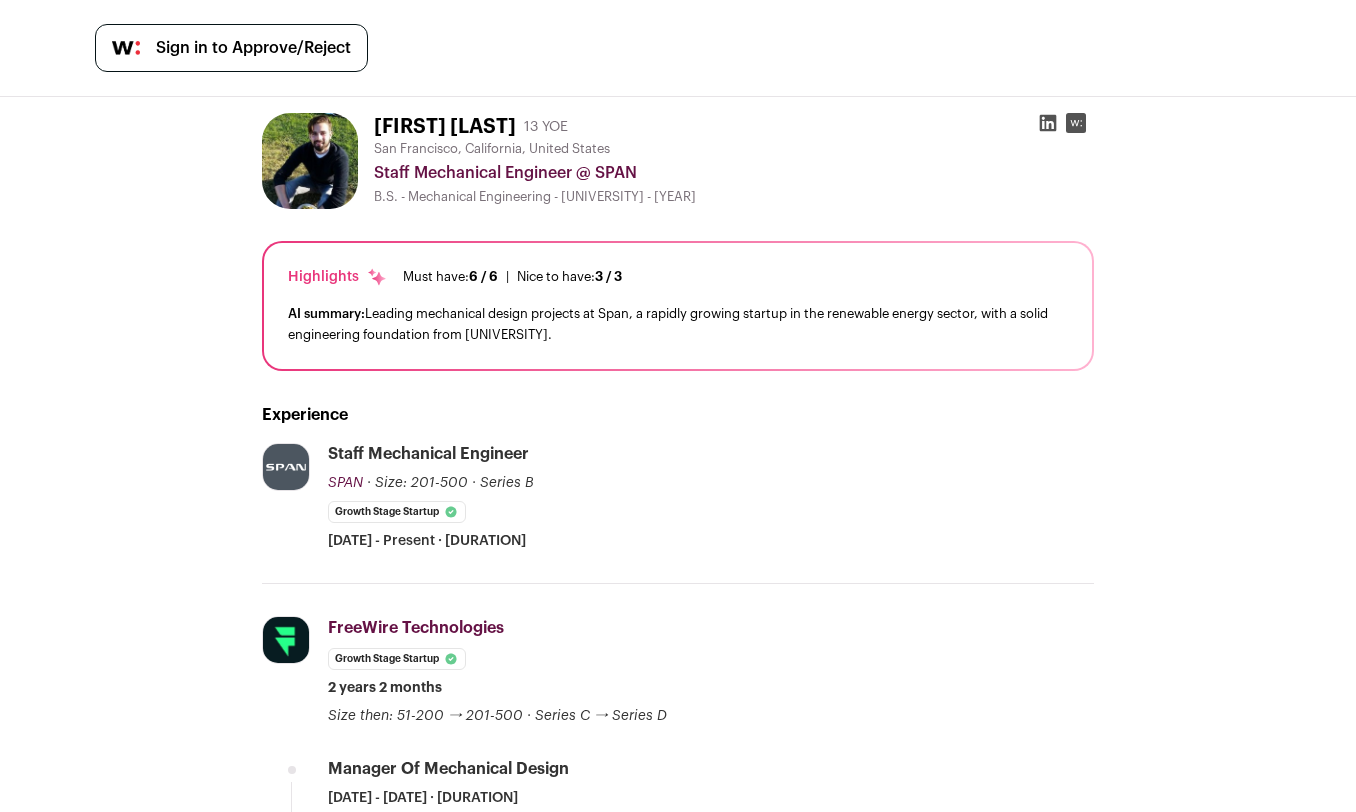 click at bounding box center [310, 161] 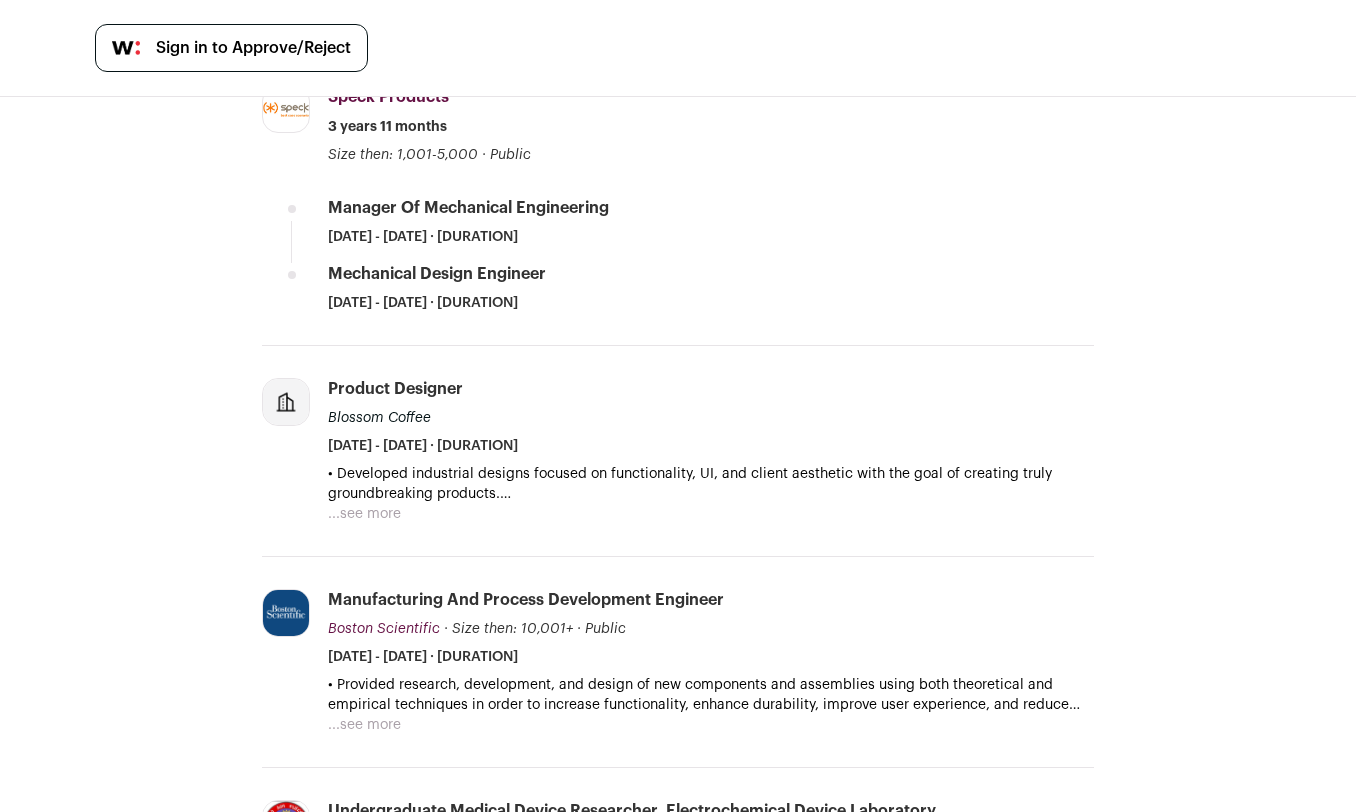 scroll, scrollTop: 984, scrollLeft: 0, axis: vertical 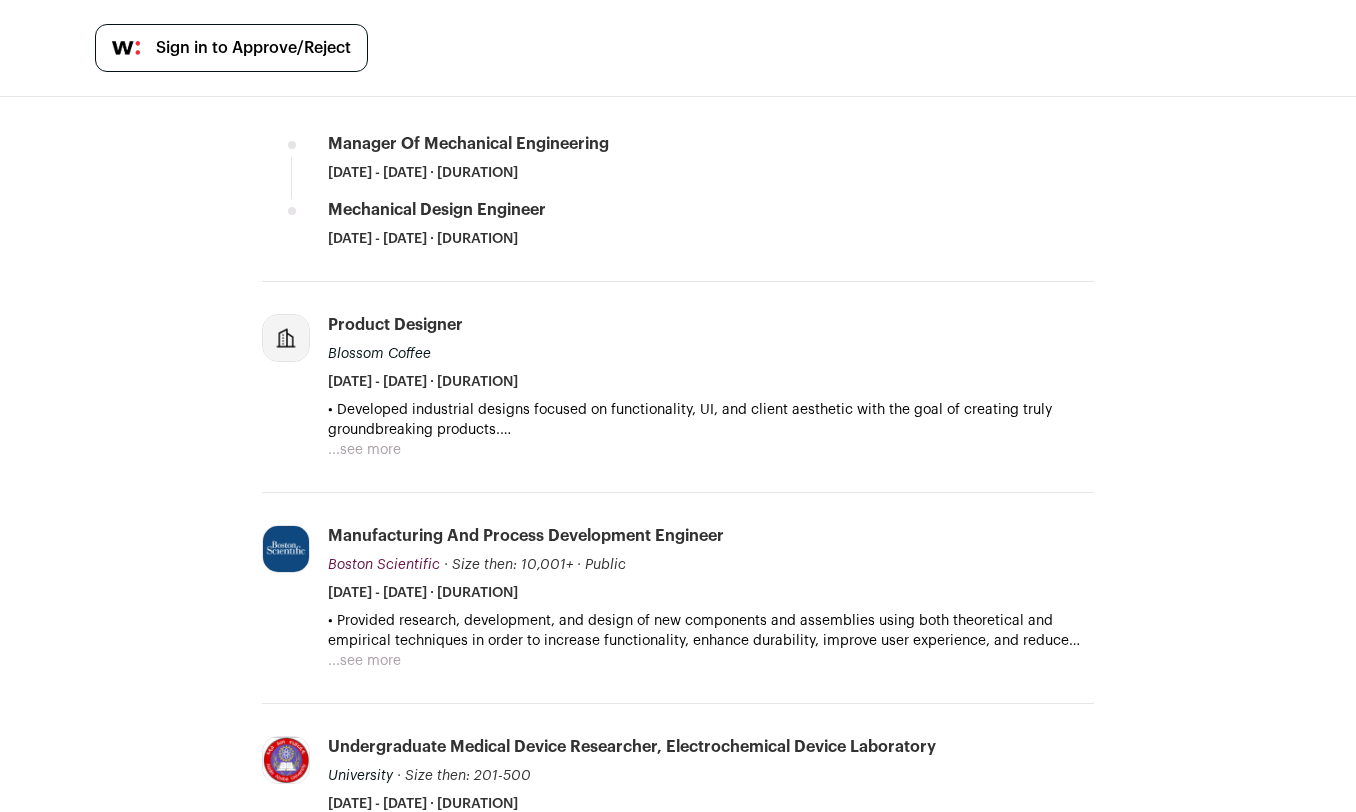 click on "...see more" at bounding box center [364, 450] 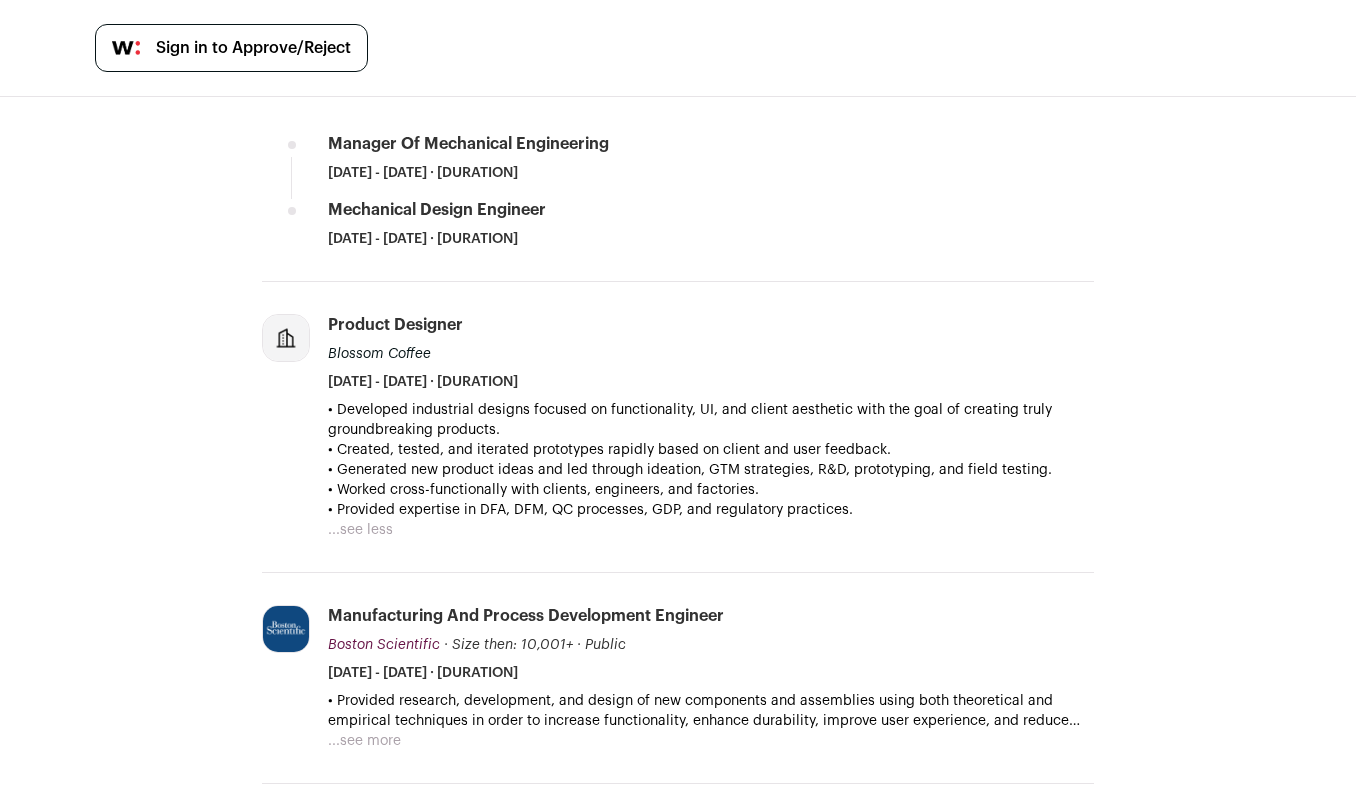 click on "• Created, tested, and iterated prototypes rapidly based on client and user feedback." at bounding box center (711, 450) 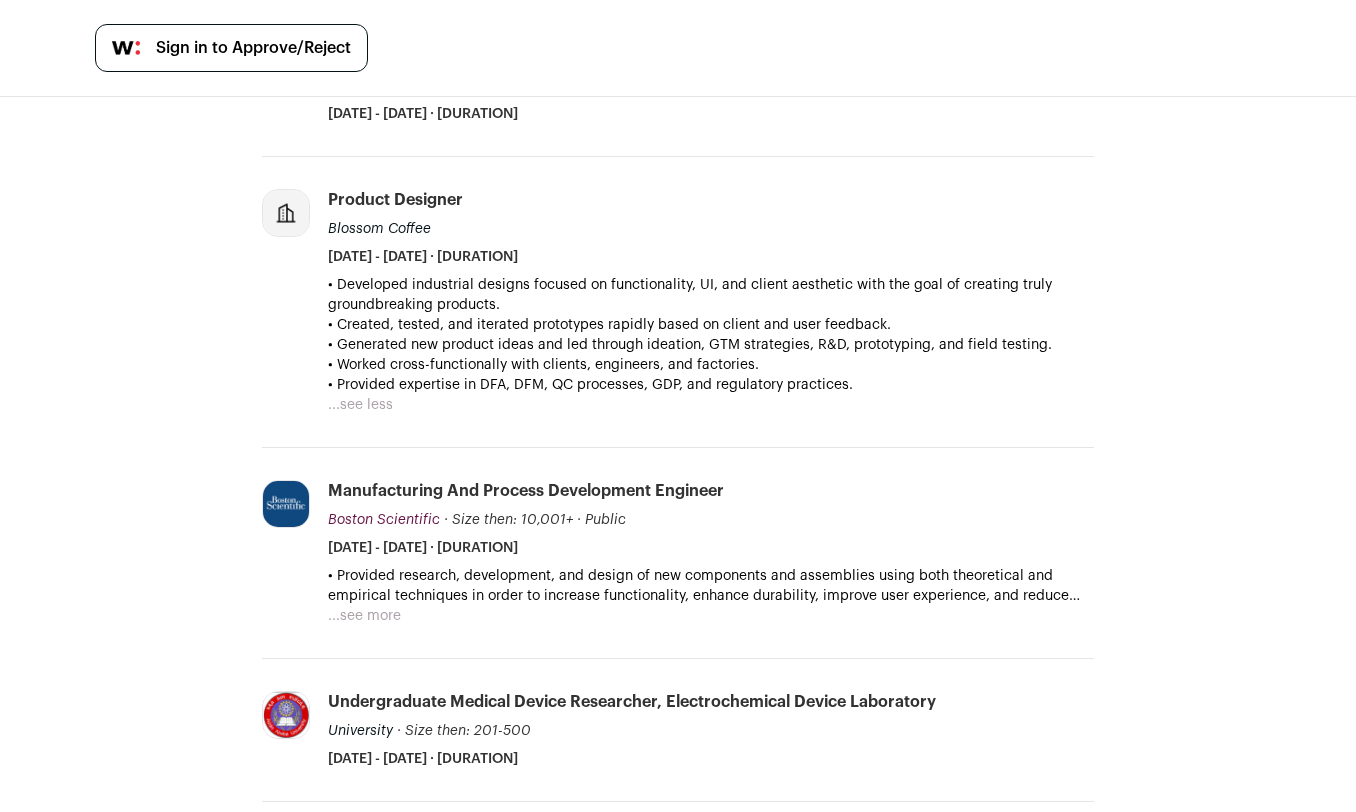scroll, scrollTop: 1105, scrollLeft: 0, axis: vertical 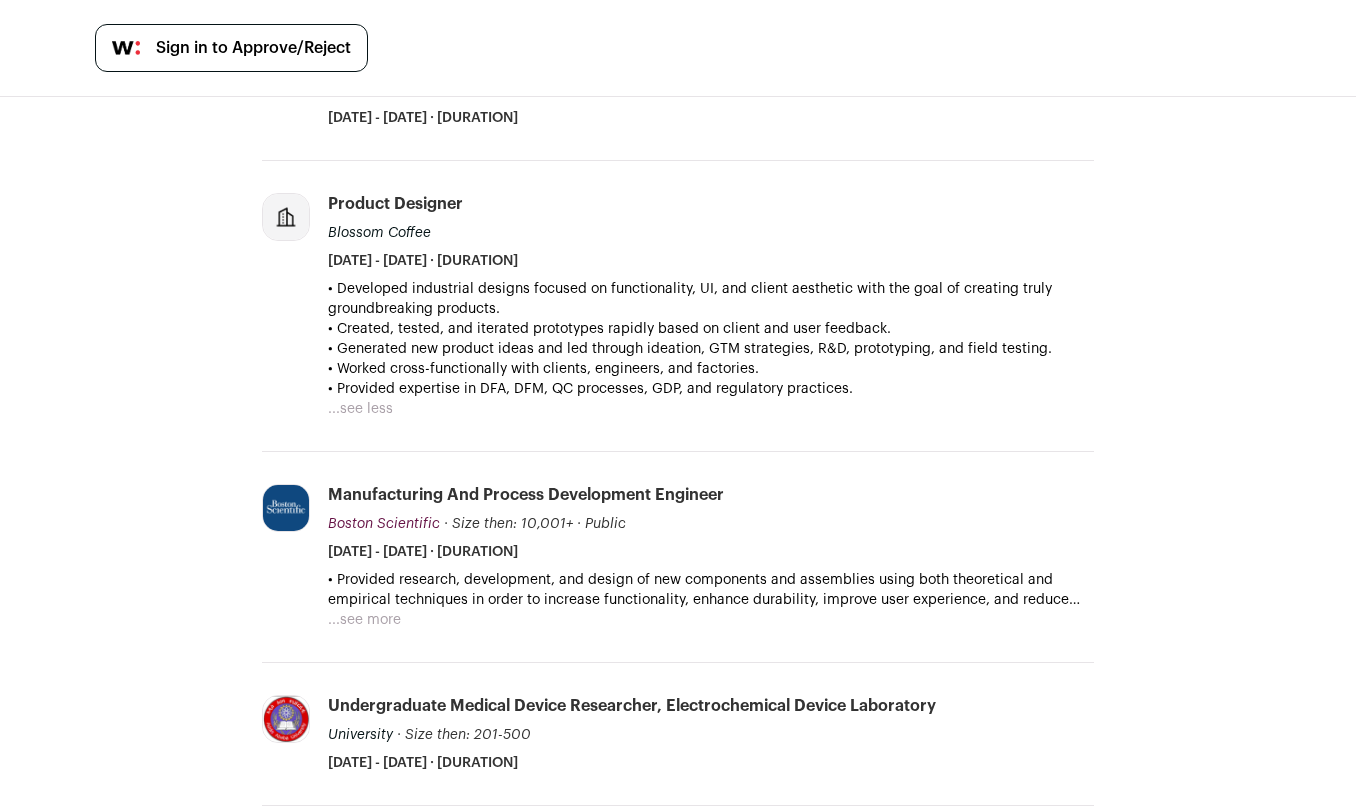 click on "• Developed industrial designs focused on functionality, UI, and client aesthetic with the goal of creating truly groundbreaking products." at bounding box center (711, 299) 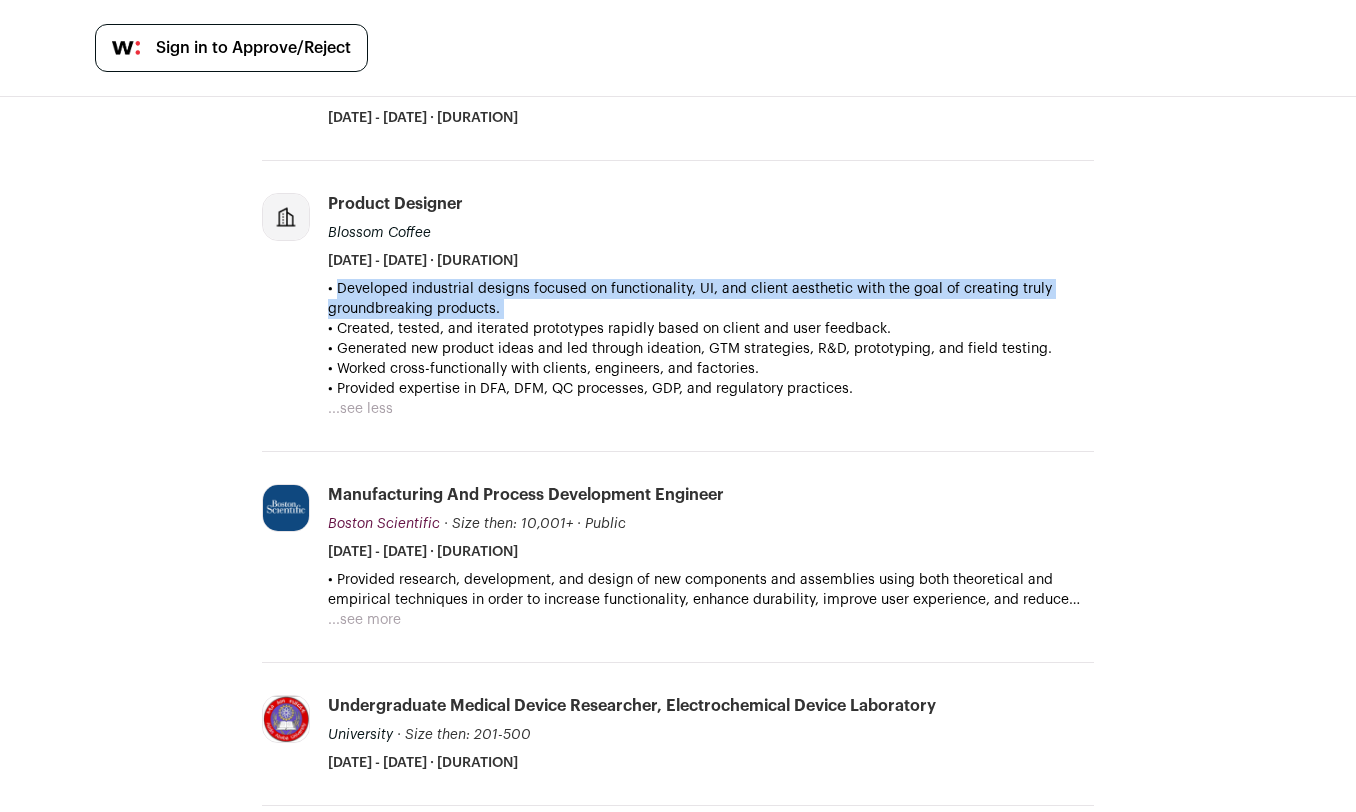 click on "• Developed industrial designs focused on functionality, UI, and client aesthetic with the goal of creating truly groundbreaking products." at bounding box center (711, 299) 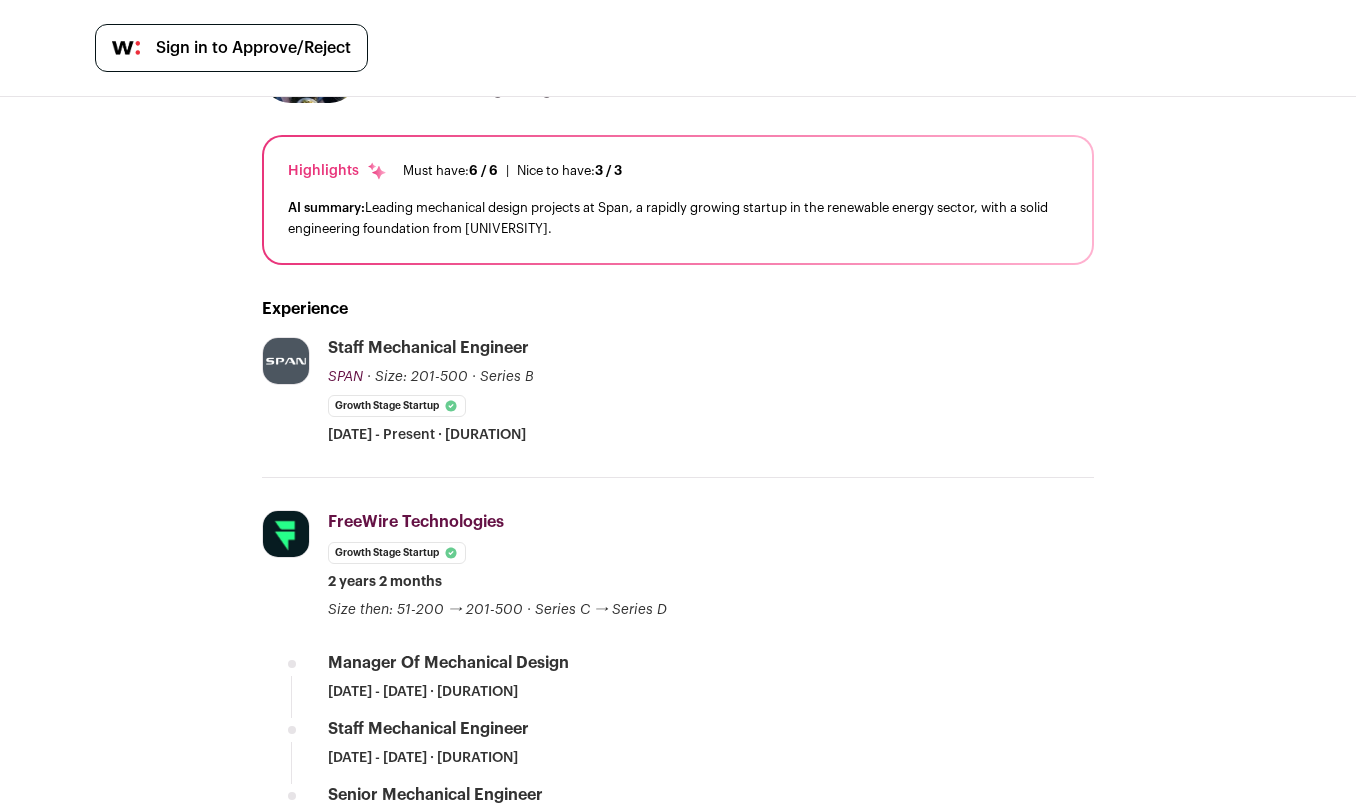 scroll, scrollTop: 0, scrollLeft: 0, axis: both 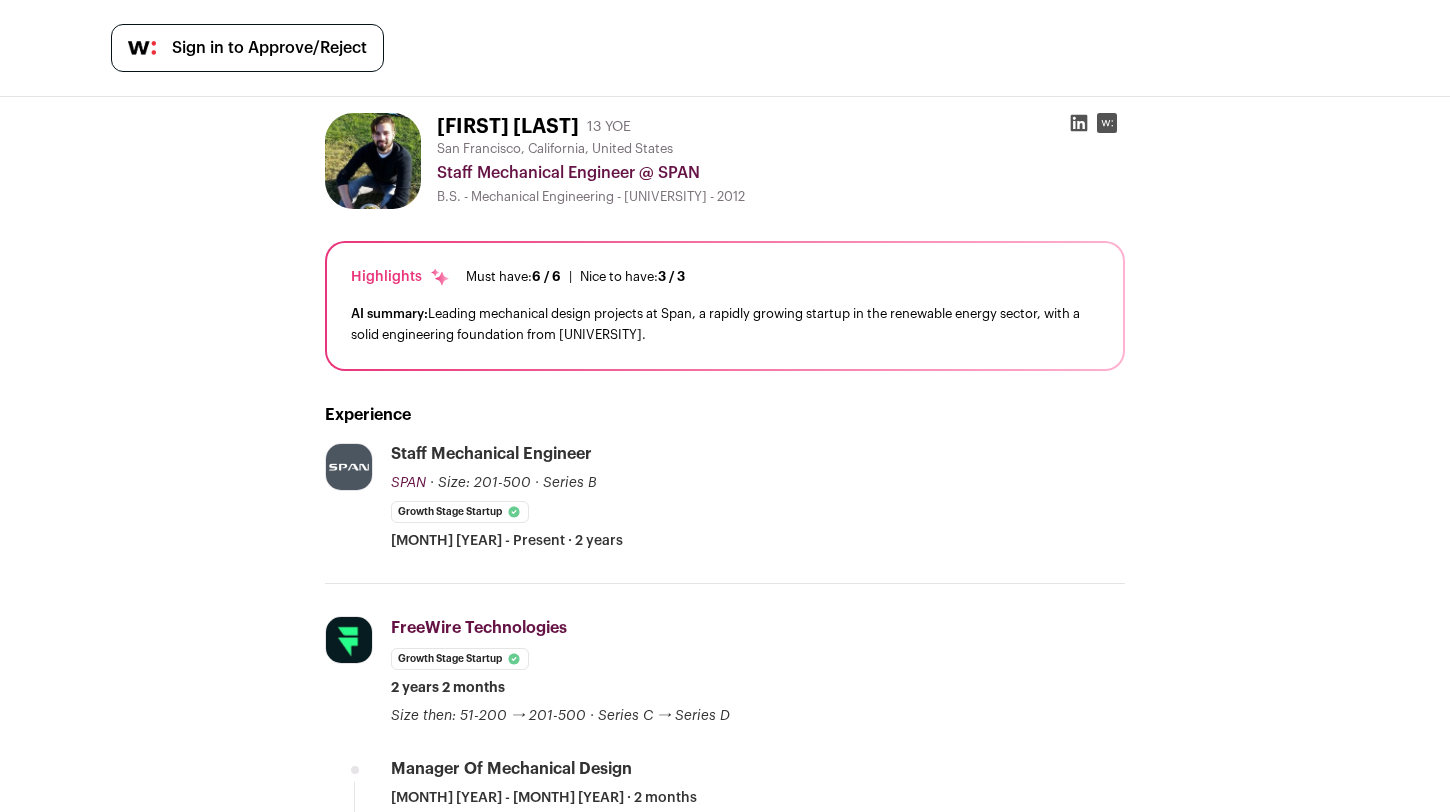 click on "Highlights
Must have:
6 / 6
How many must haves have been fulfilled?
|
Nice to have:
3 / 3
How many nice to haves have been fulfilled?
AI summary:  Leading mechanical design projects at Span, a rapidly growing startup in the renewable energy sector, with a solid engineering foundation from [UNIVERSITY]." at bounding box center [725, 306] 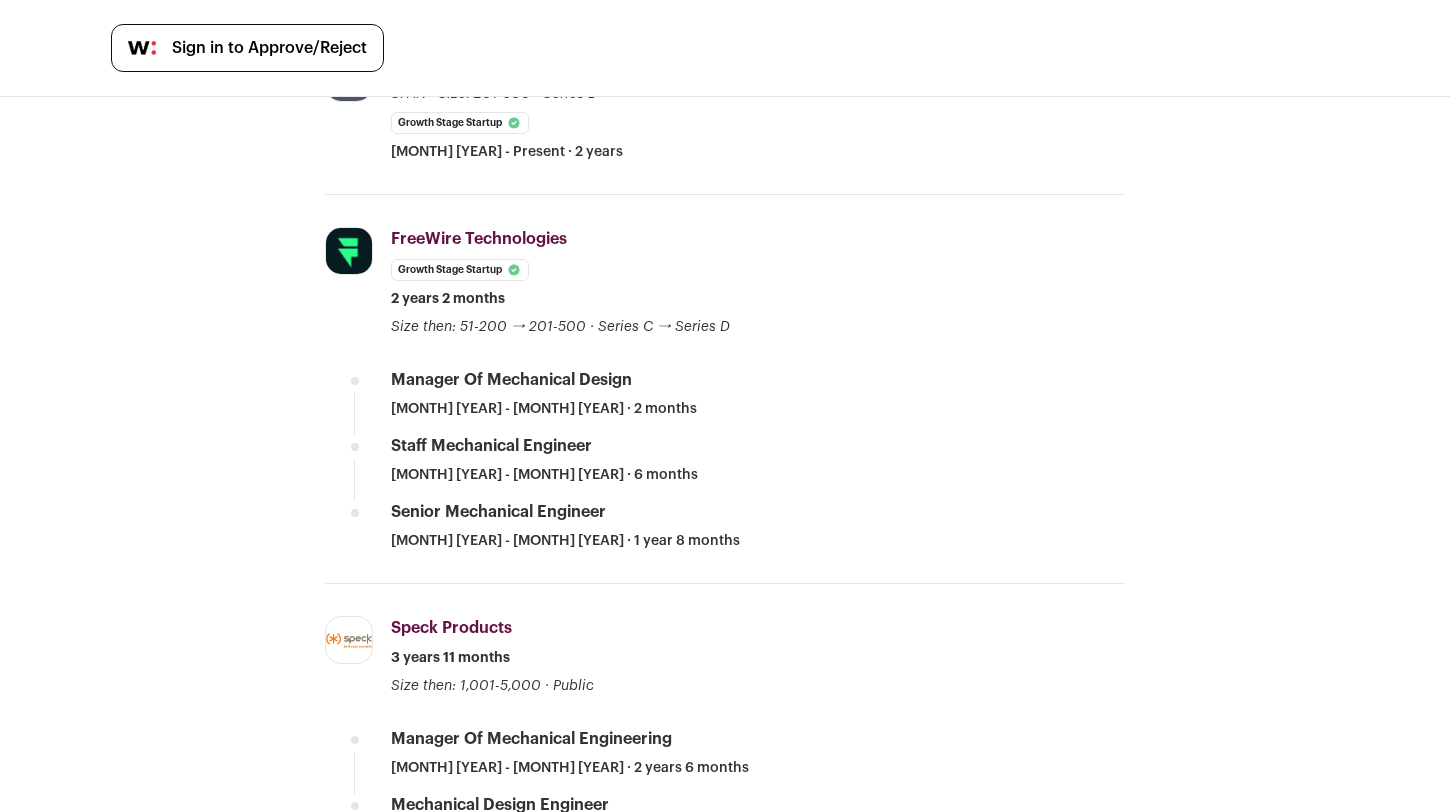 scroll, scrollTop: 0, scrollLeft: 0, axis: both 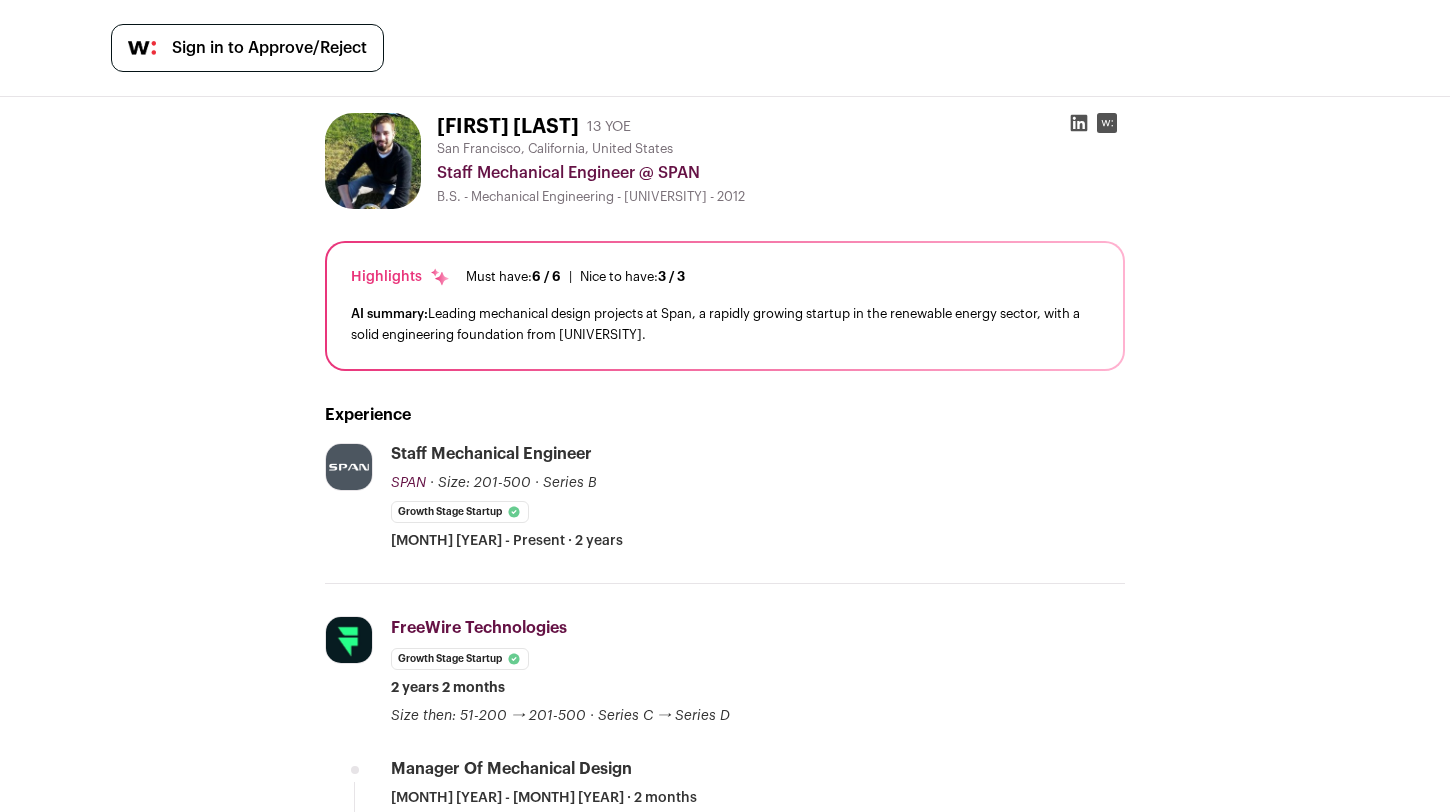 click on "Sign in to Approve/Reject" at bounding box center [269, 48] 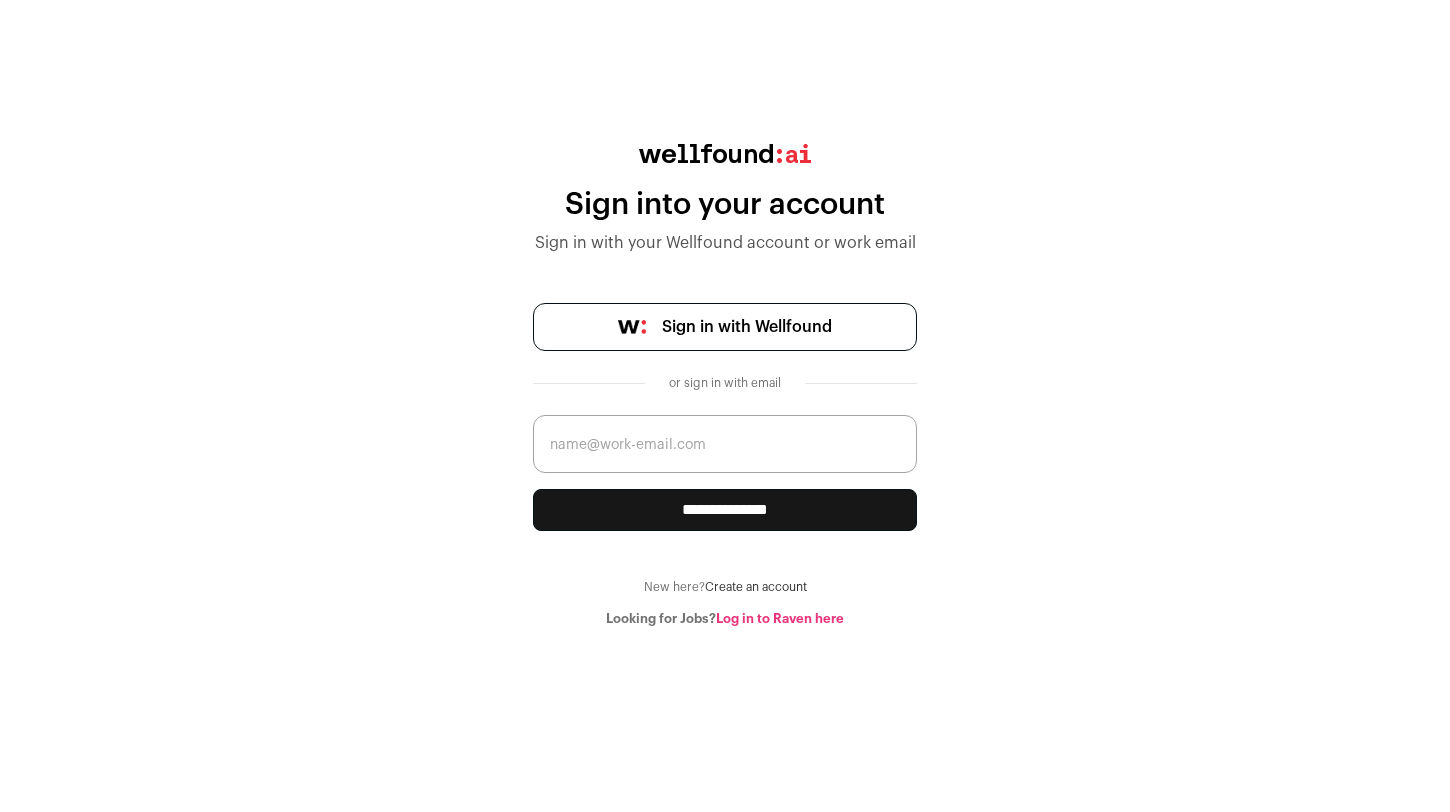click at bounding box center [725, 444] 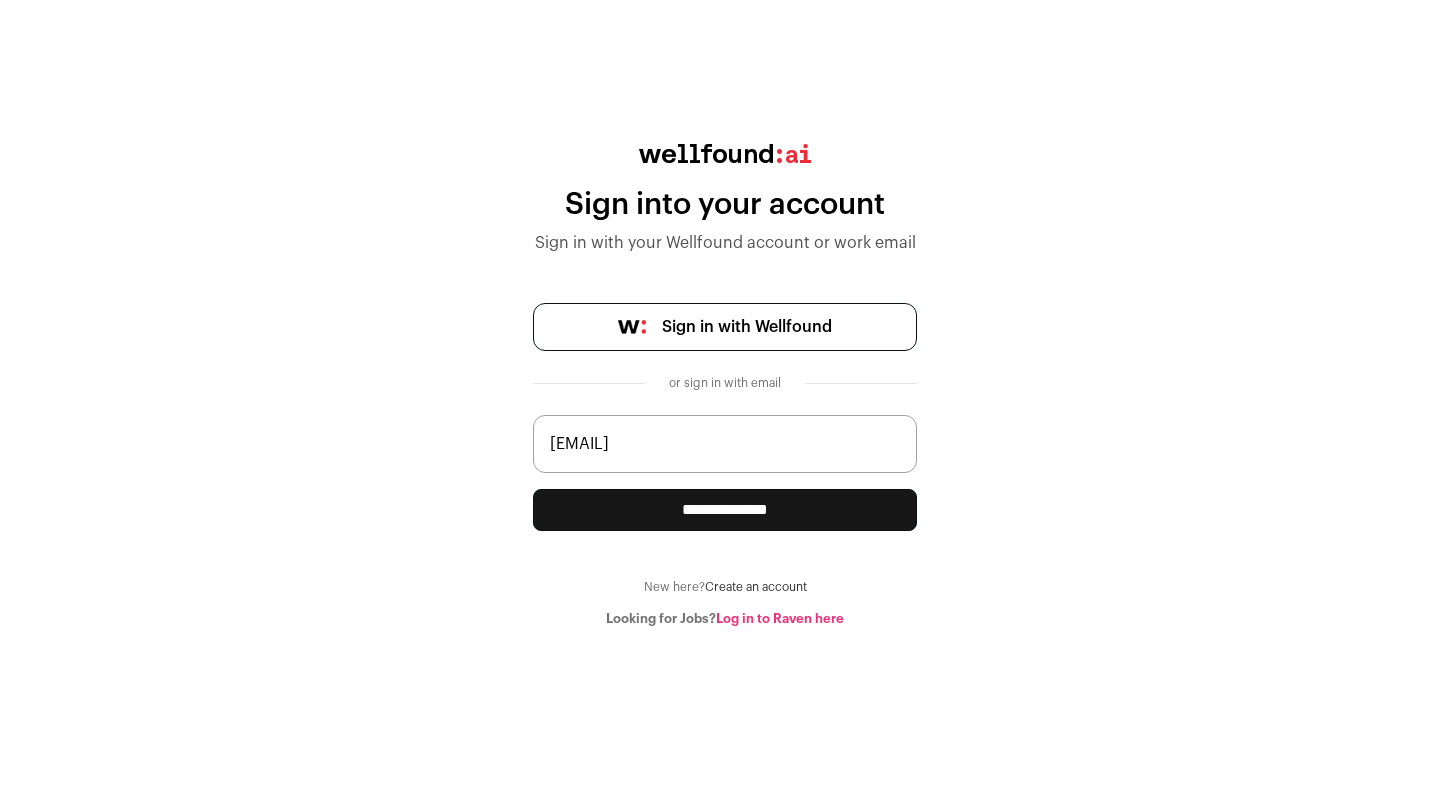 type on "jeremy@pitproautomation.com" 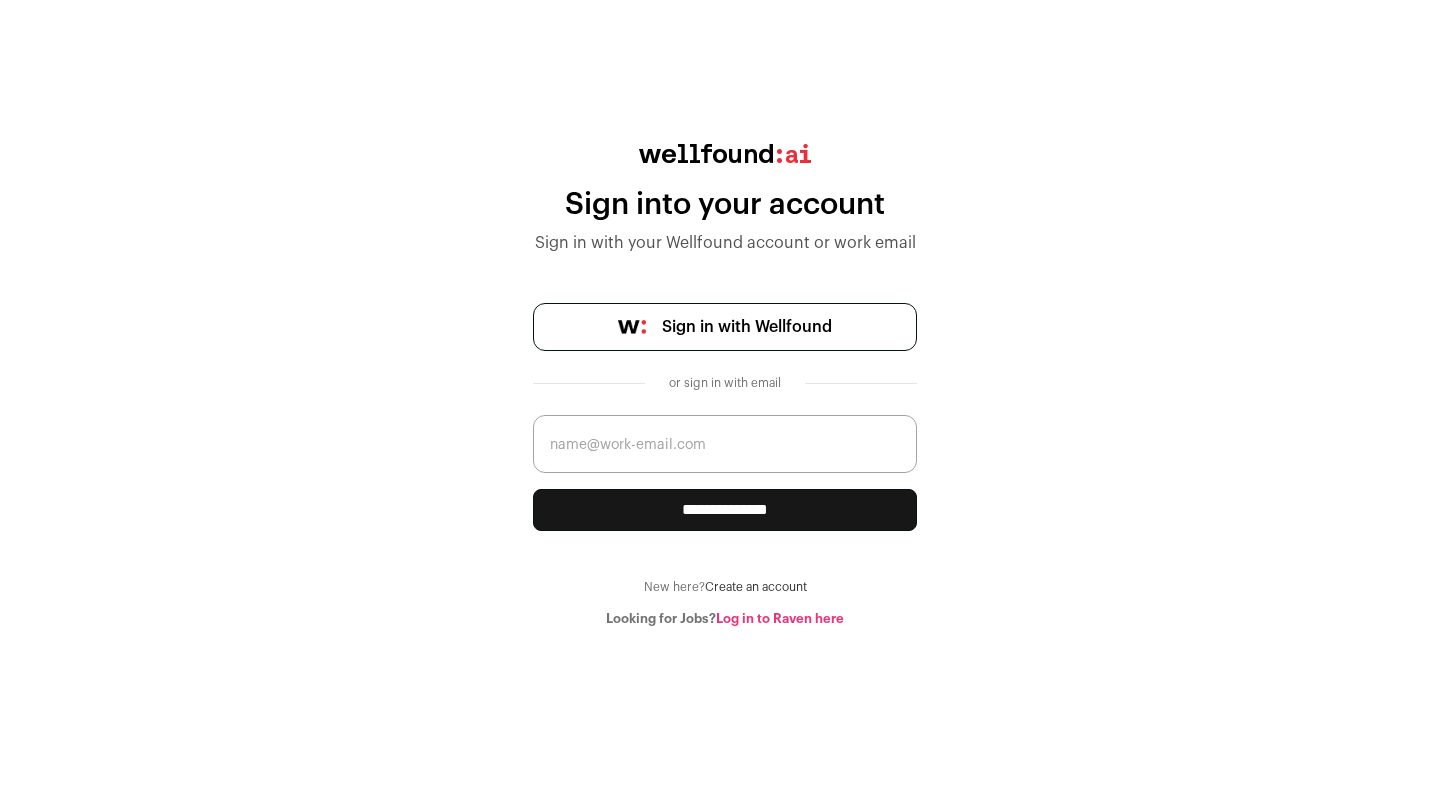 scroll, scrollTop: 0, scrollLeft: 0, axis: both 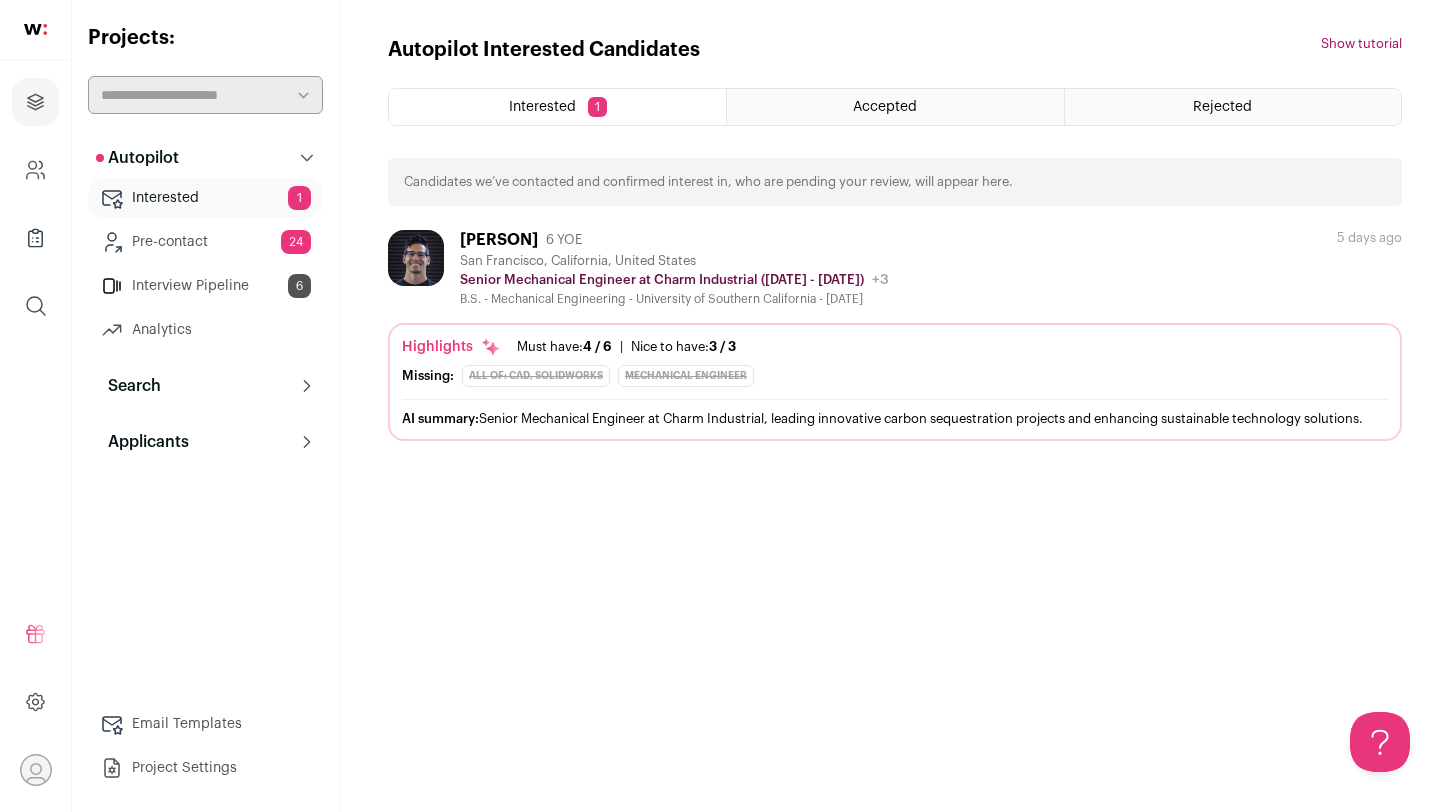 click on "Interested
1" at bounding box center [205, 198] 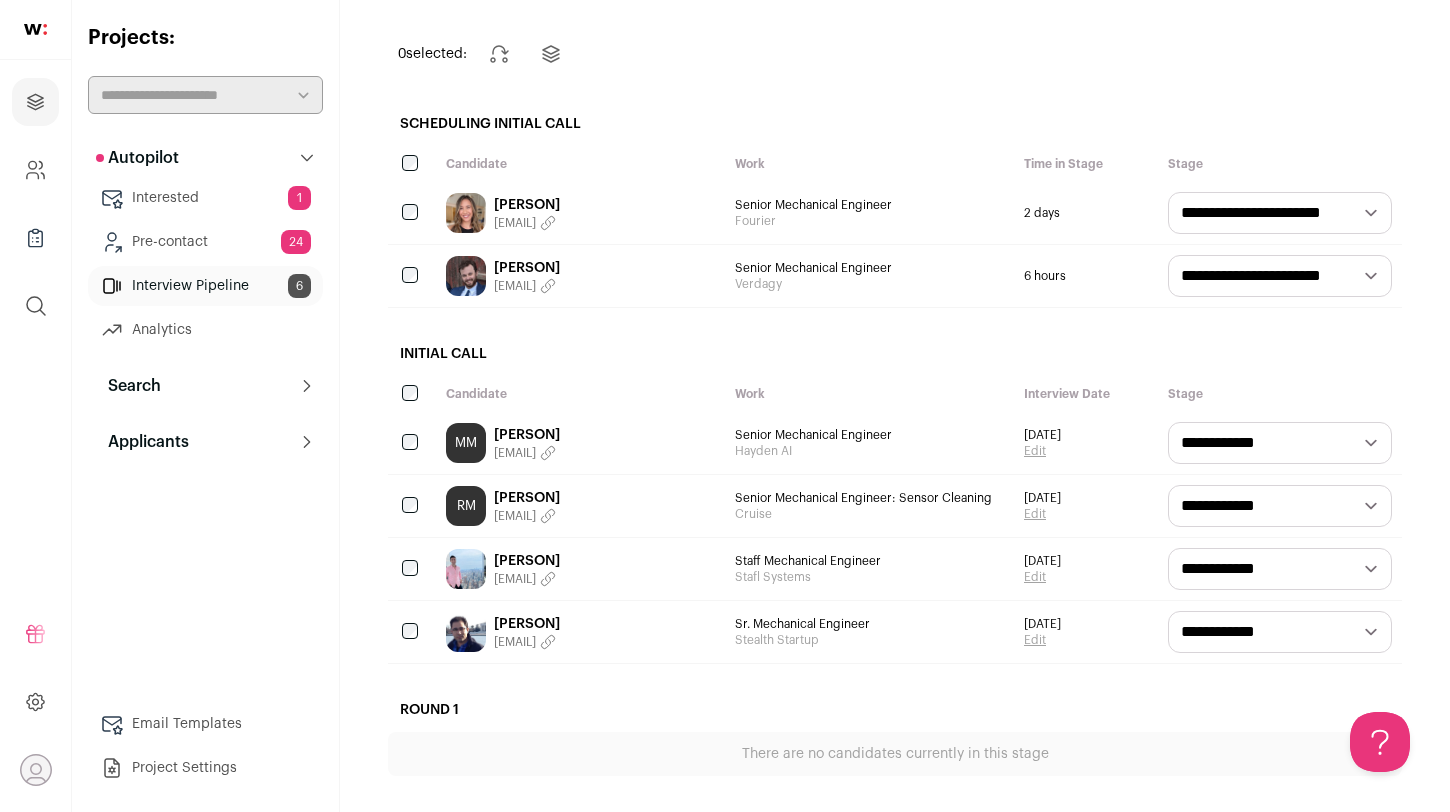 scroll, scrollTop: 167, scrollLeft: 0, axis: vertical 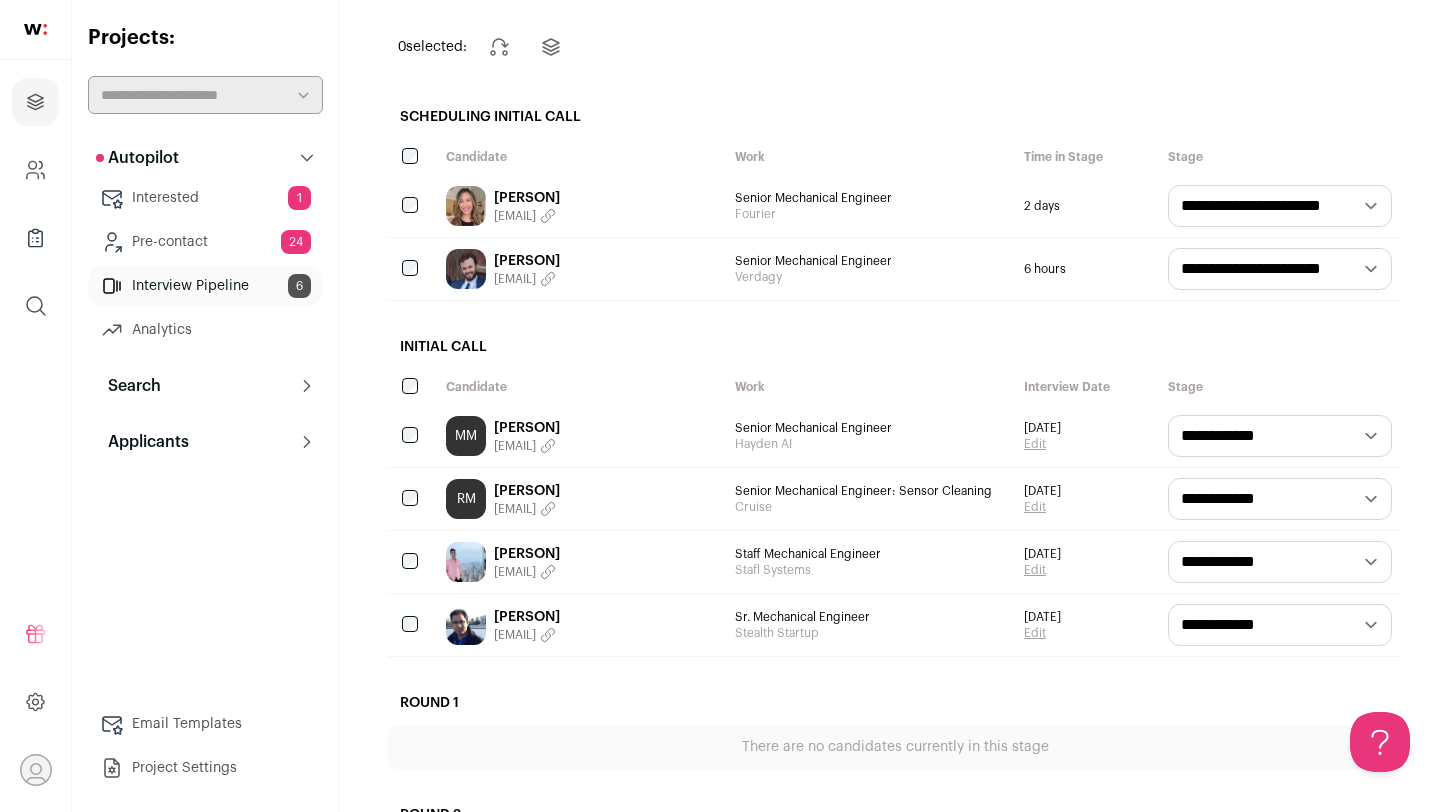 click on "**********" at bounding box center [1280, 206] 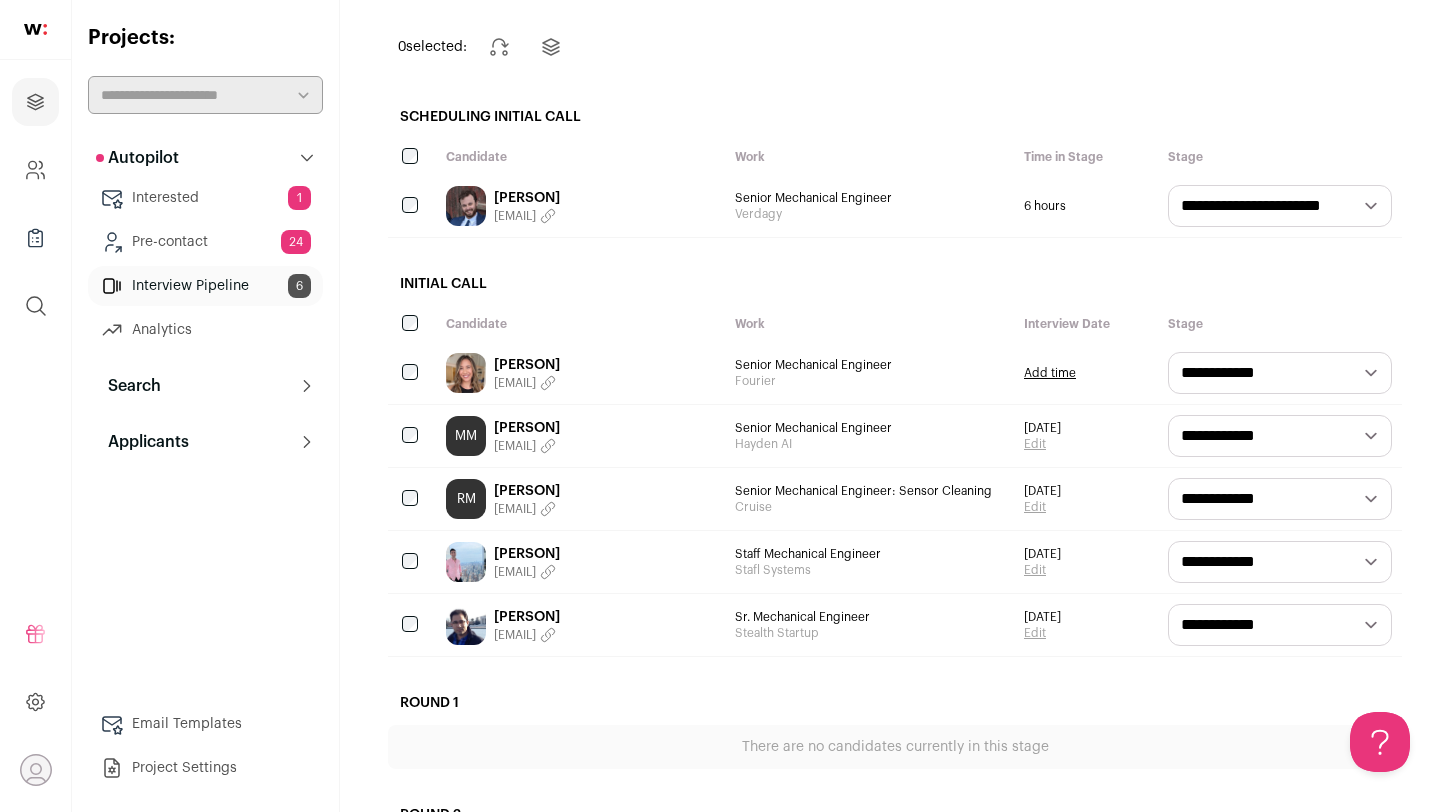scroll, scrollTop: 0, scrollLeft: 0, axis: both 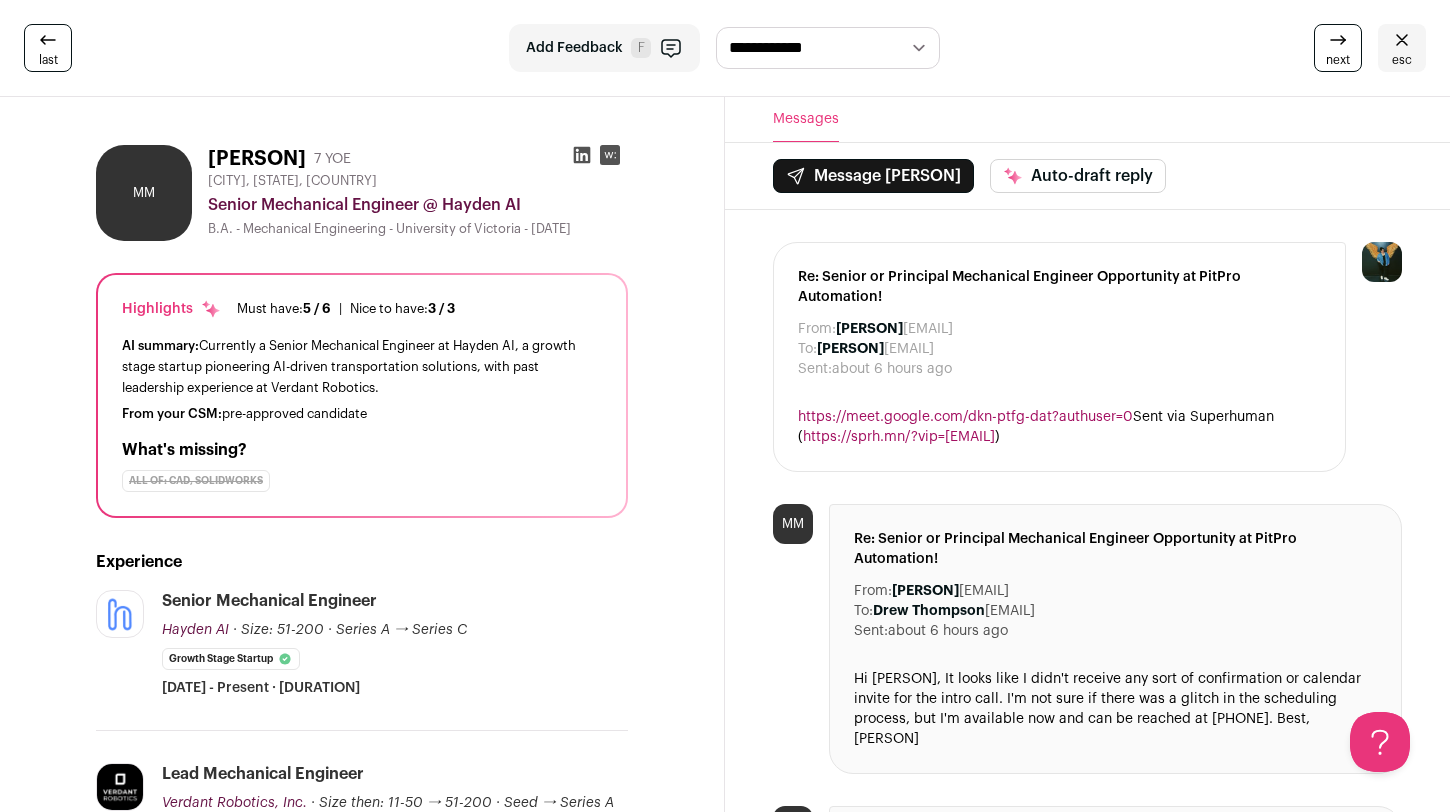 click at bounding box center [582, 155] 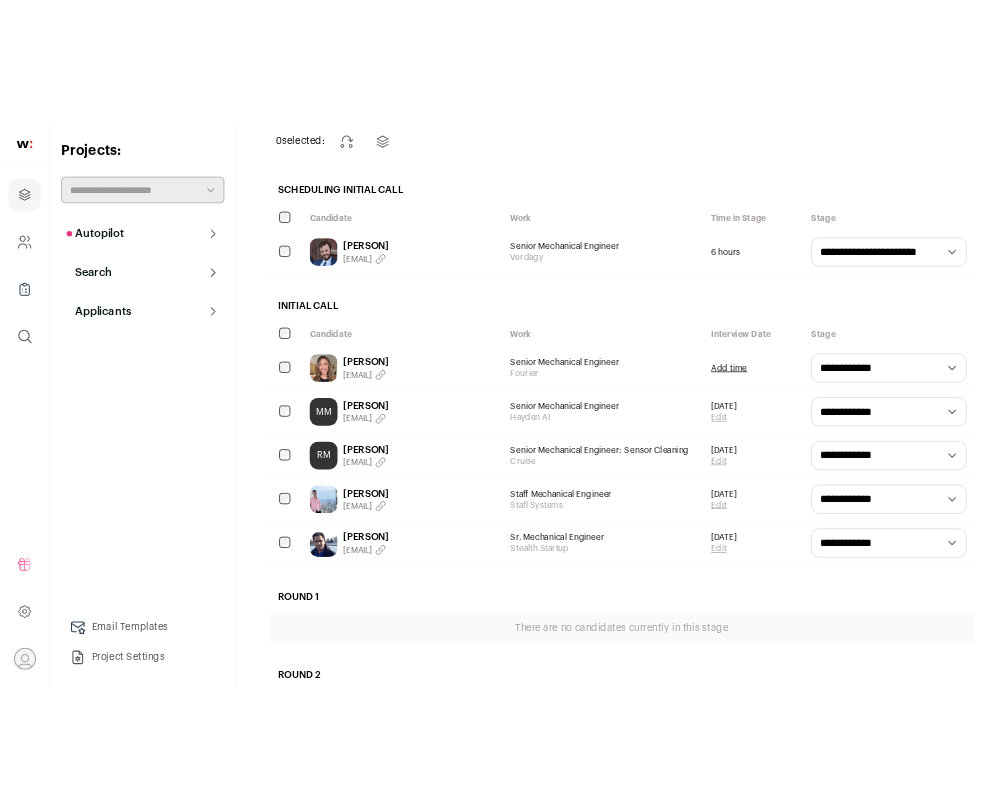 scroll, scrollTop: 190, scrollLeft: 0, axis: vertical 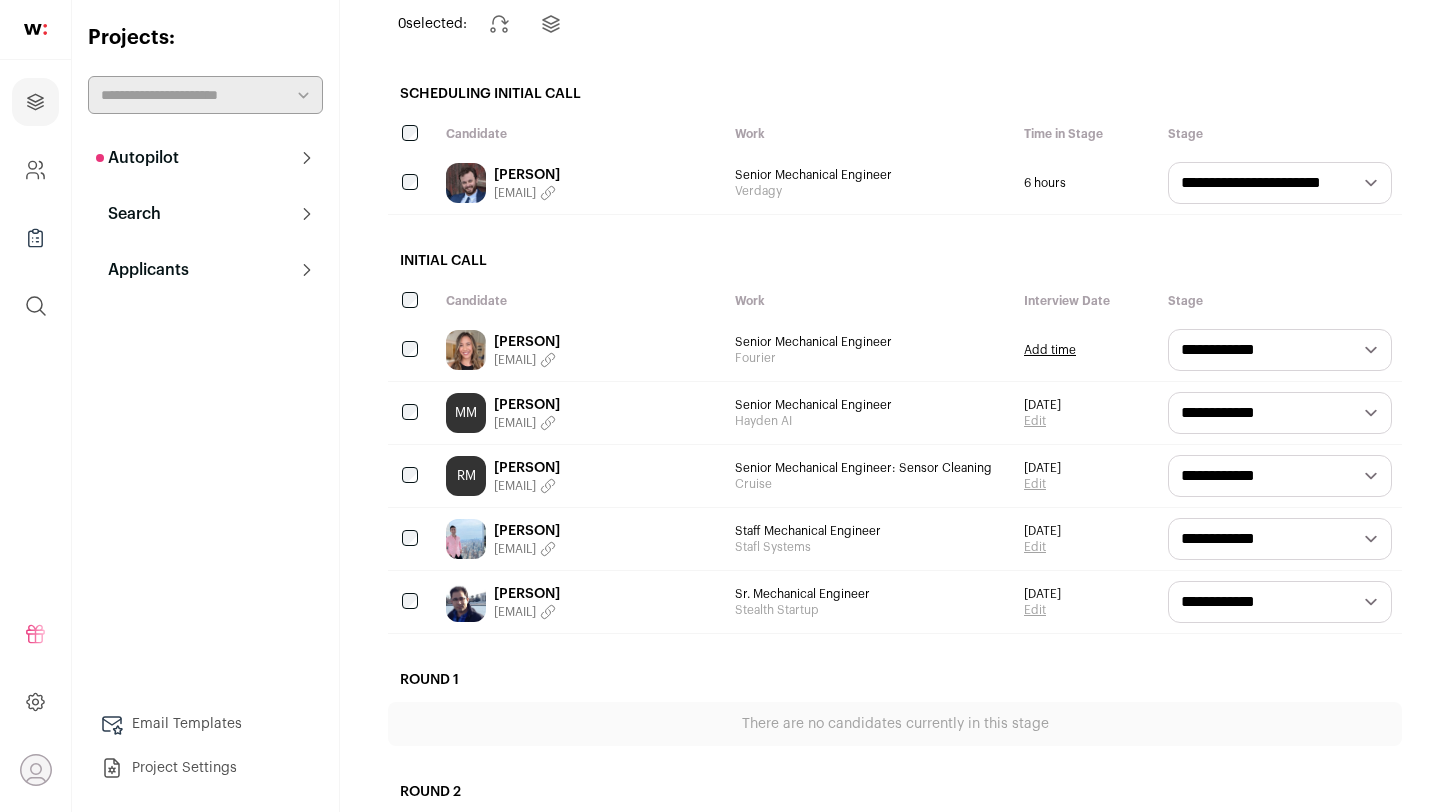 click on "Rustie Mccumber" at bounding box center [527, 468] 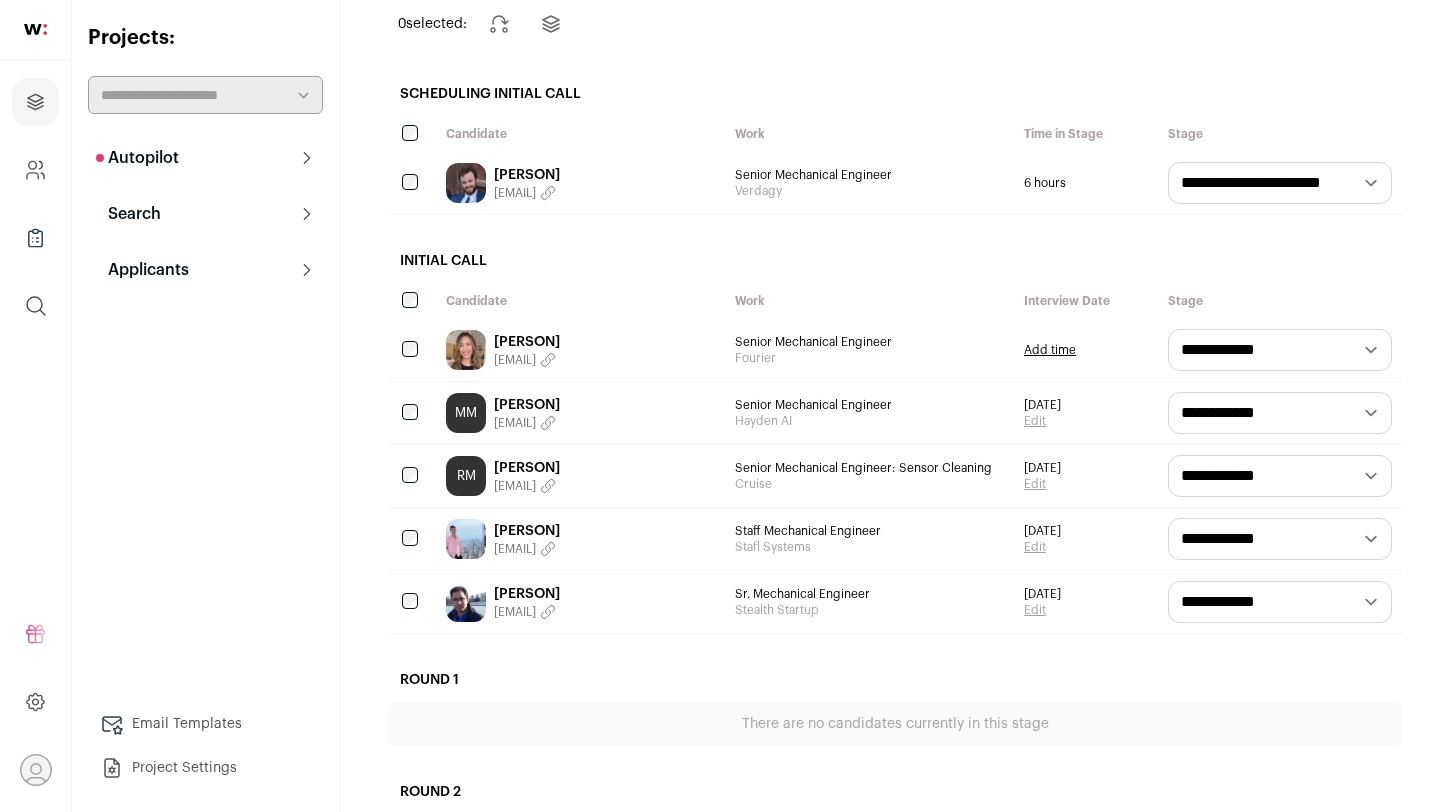 click on "Vahid Ph.d." at bounding box center (527, 594) 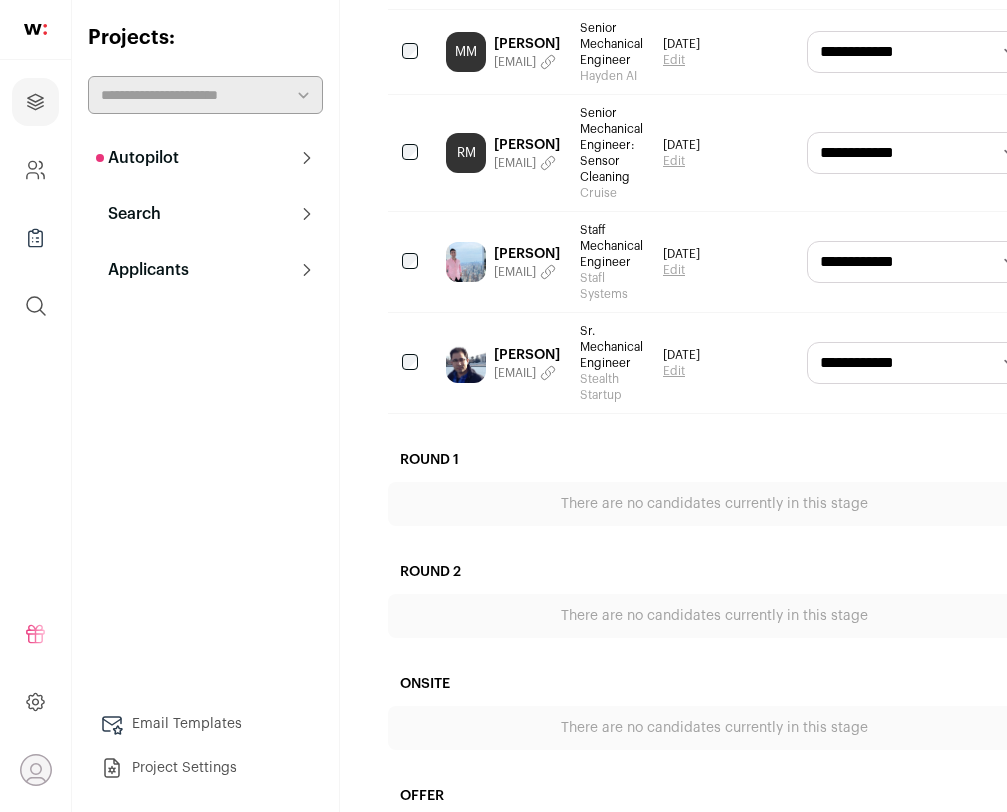 scroll, scrollTop: 589, scrollLeft: 0, axis: vertical 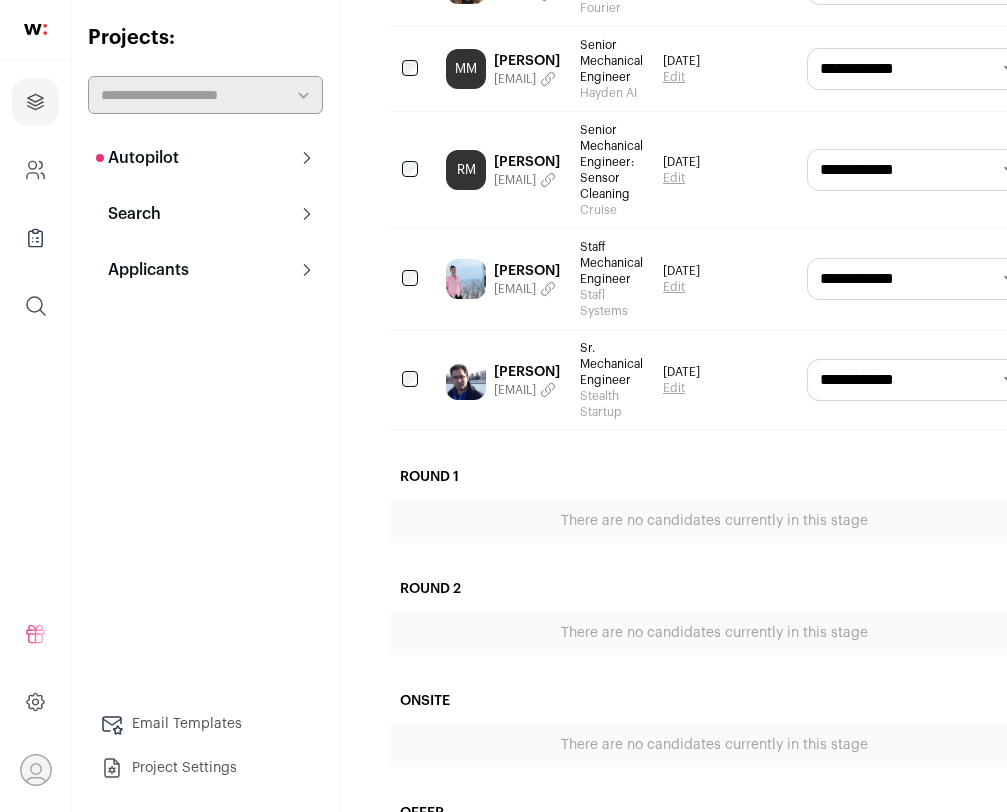 click on "Kadir Toksoy" at bounding box center [527, 271] 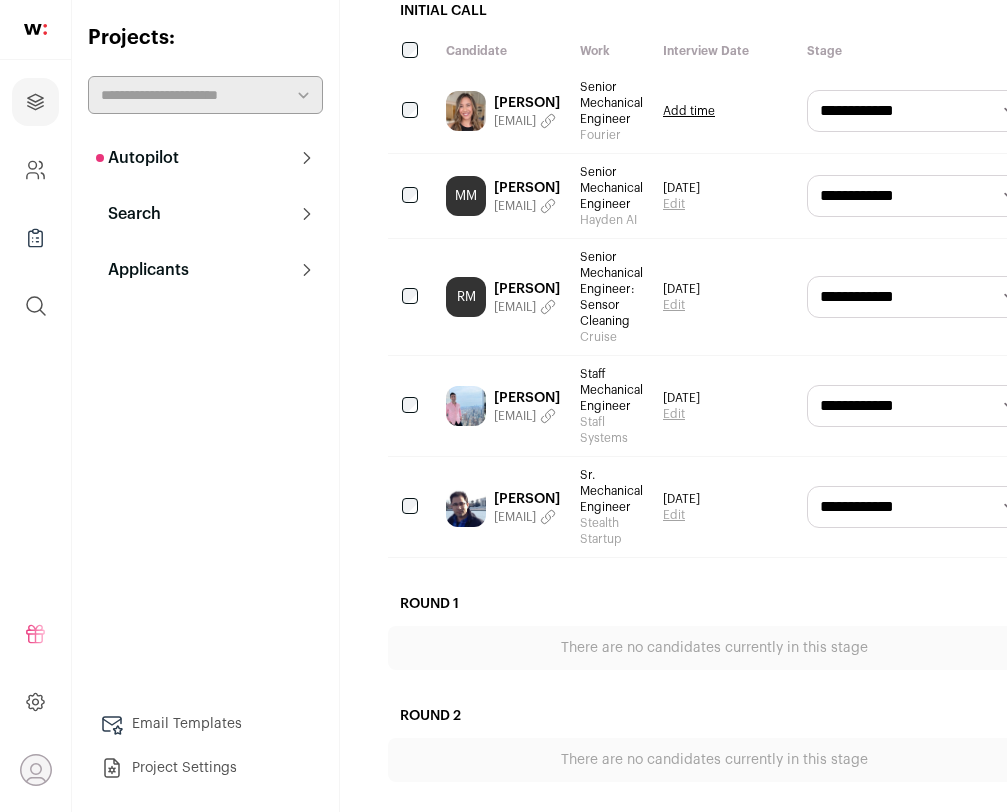 scroll, scrollTop: 461, scrollLeft: 0, axis: vertical 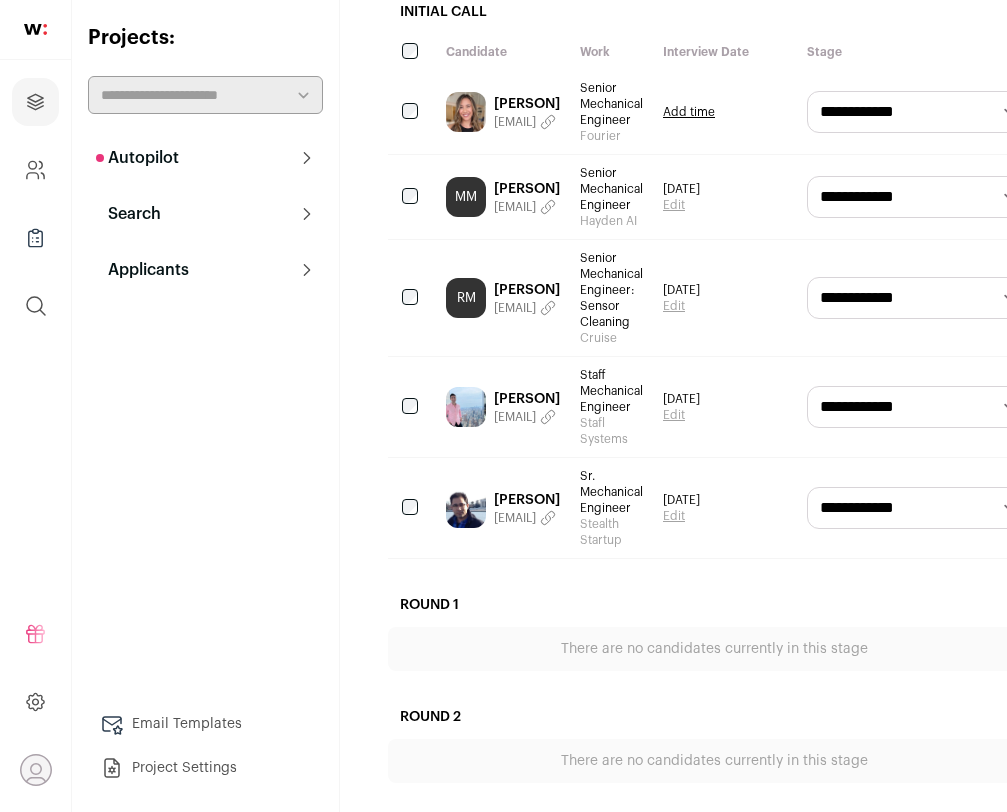 type 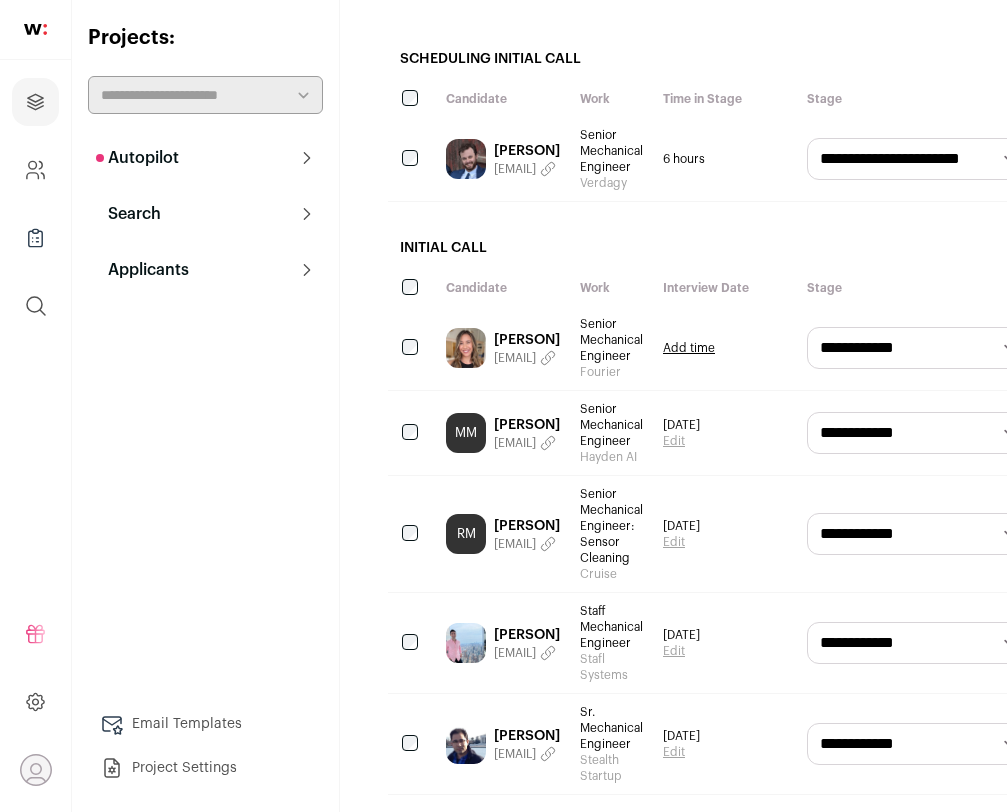 scroll, scrollTop: 0, scrollLeft: 0, axis: both 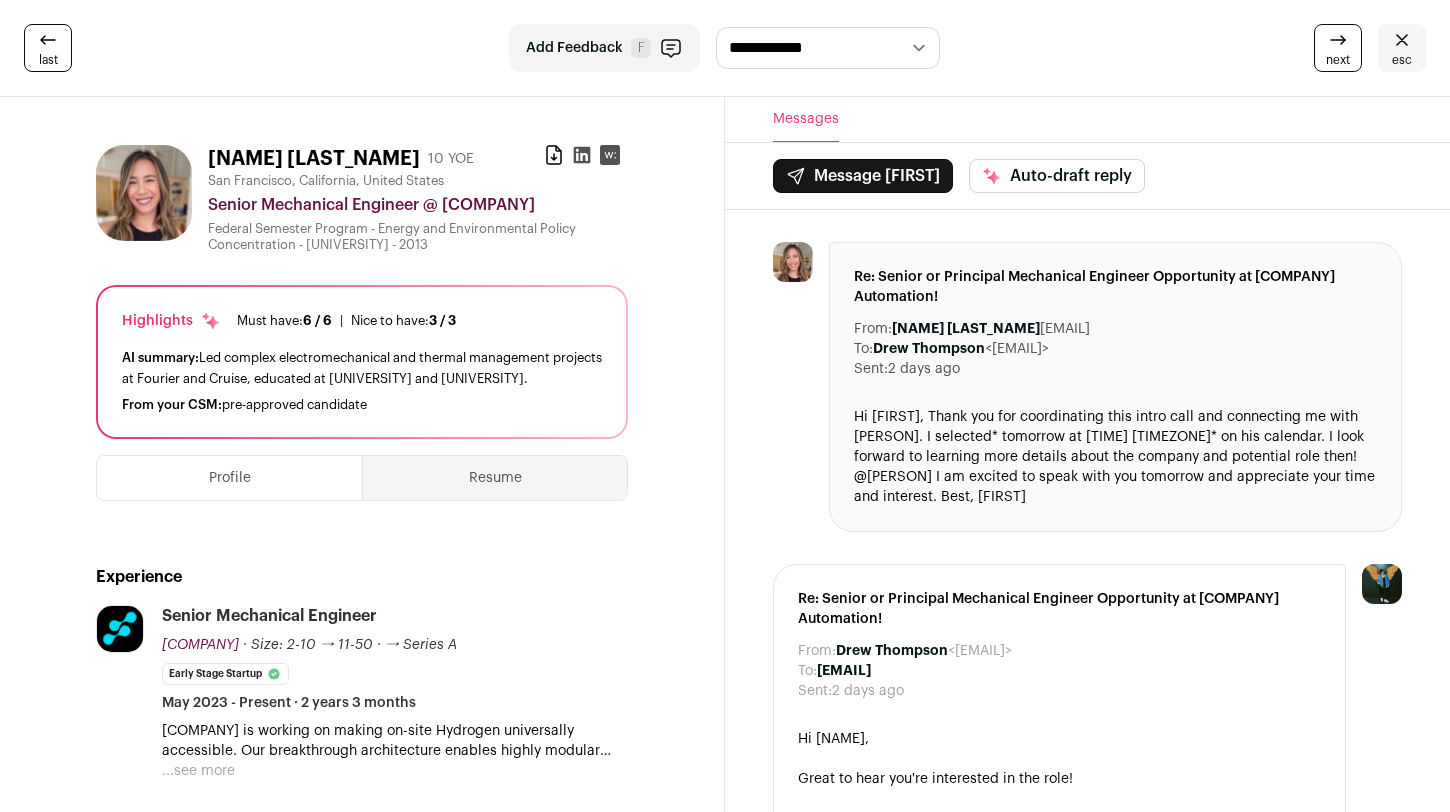 click at bounding box center [610, 155] 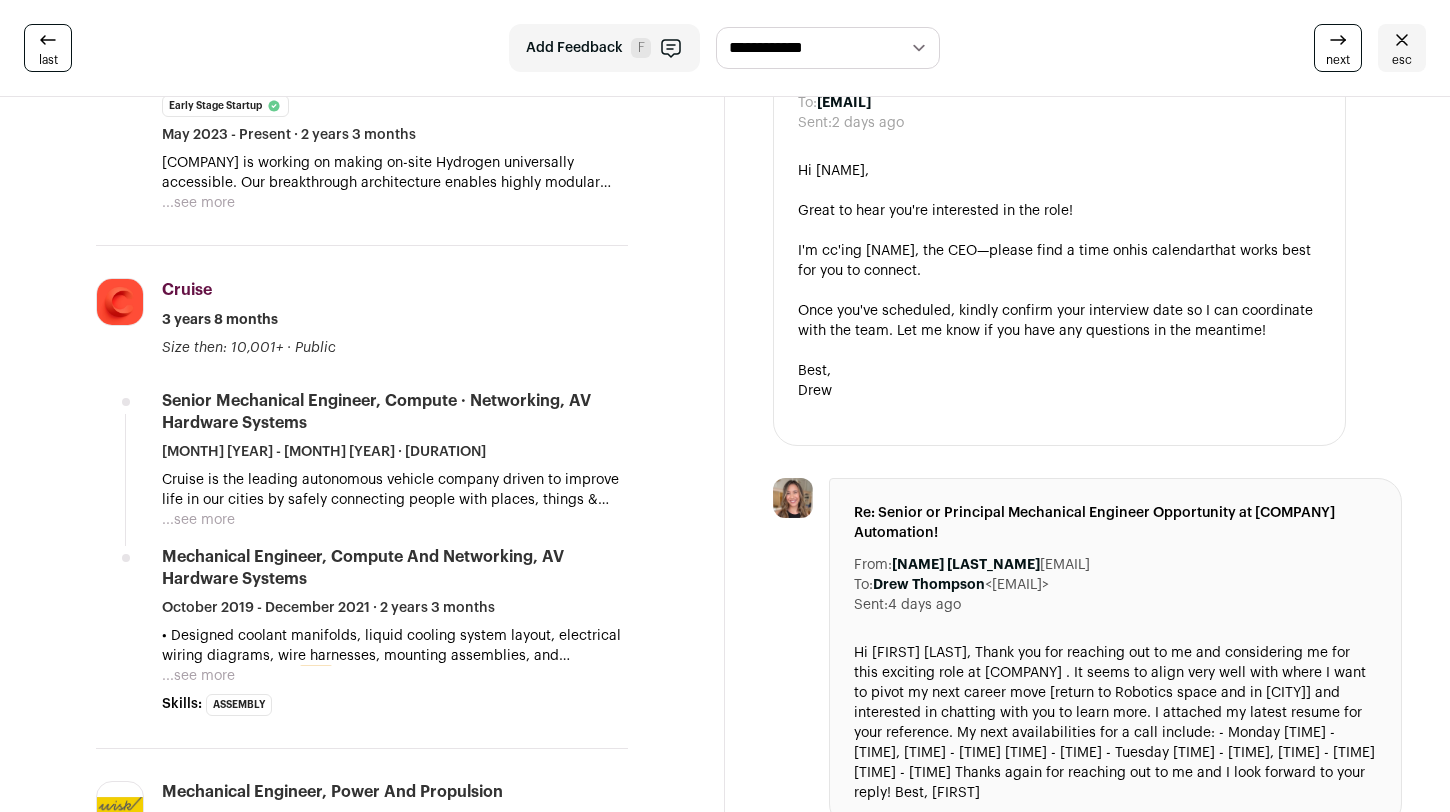 scroll, scrollTop: 0, scrollLeft: 0, axis: both 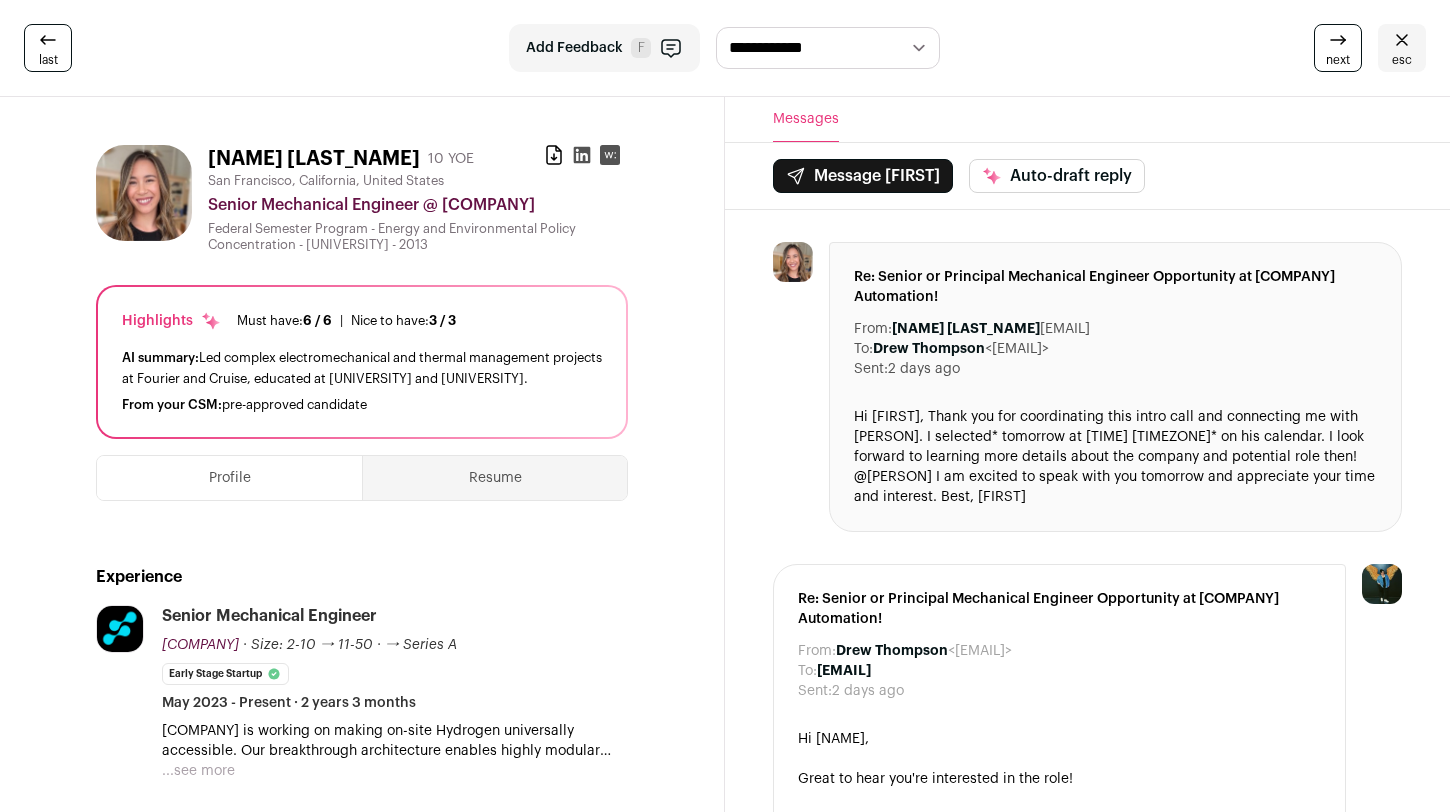 click at bounding box center (582, 155) 